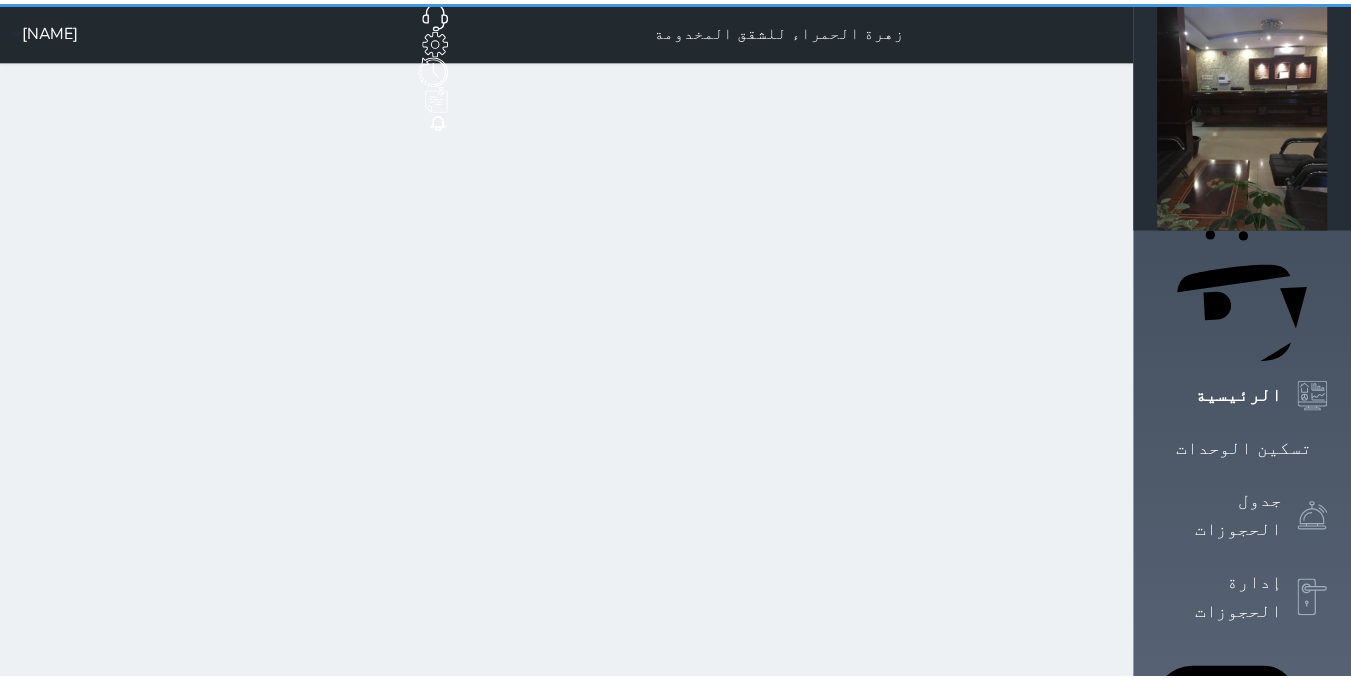 scroll, scrollTop: 0, scrollLeft: 0, axis: both 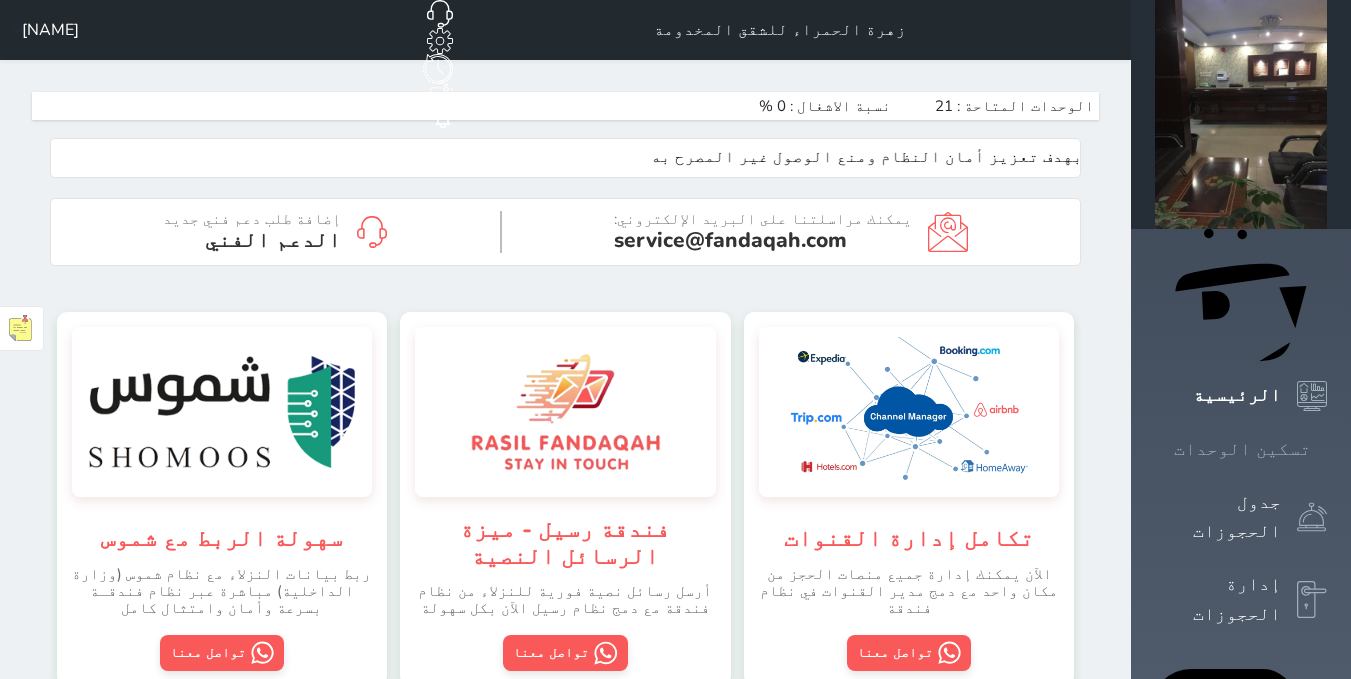 click on "تسكين الوحدات" at bounding box center (1242, 449) 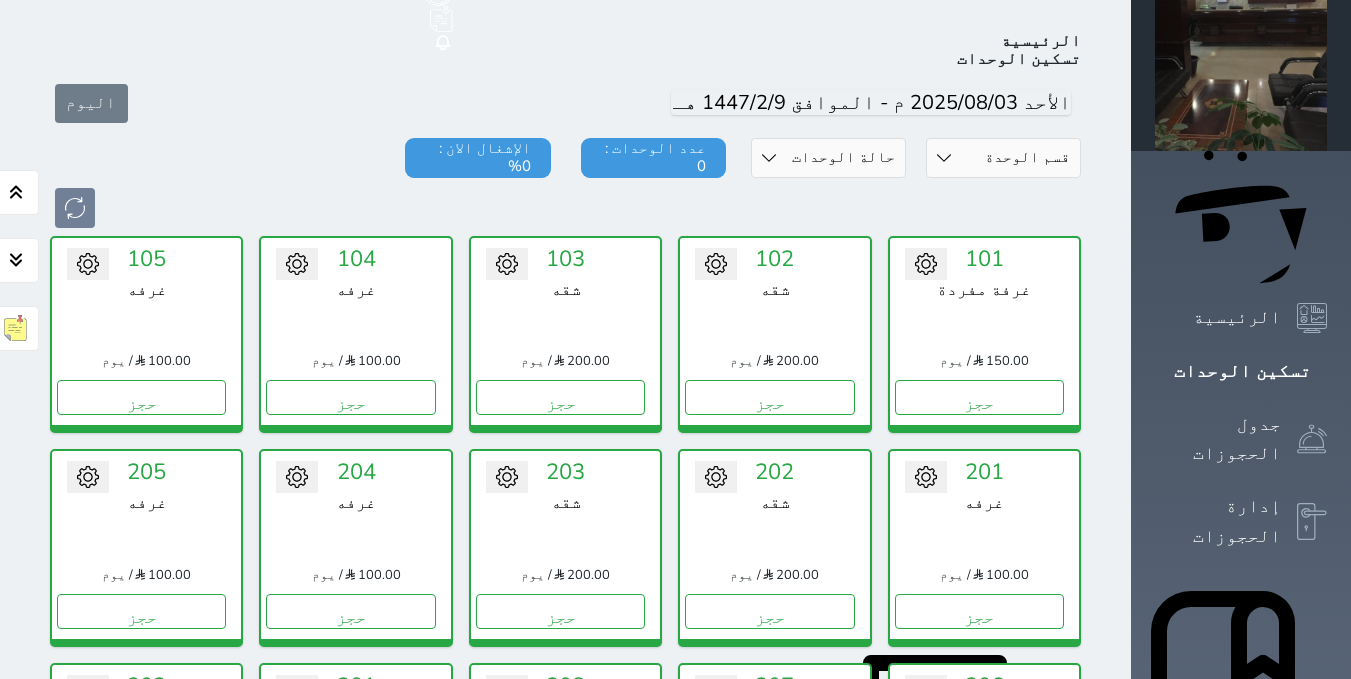 scroll, scrollTop: 278, scrollLeft: 0, axis: vertical 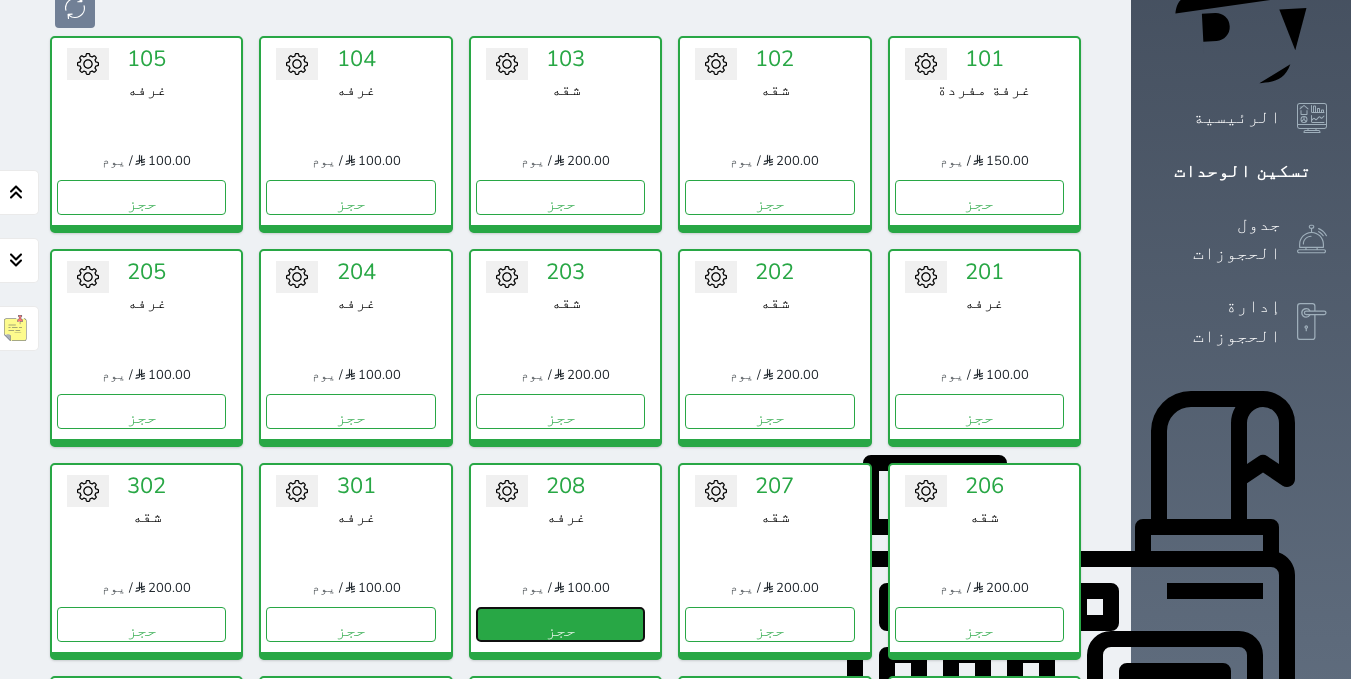 click on "حجز" at bounding box center [560, 624] 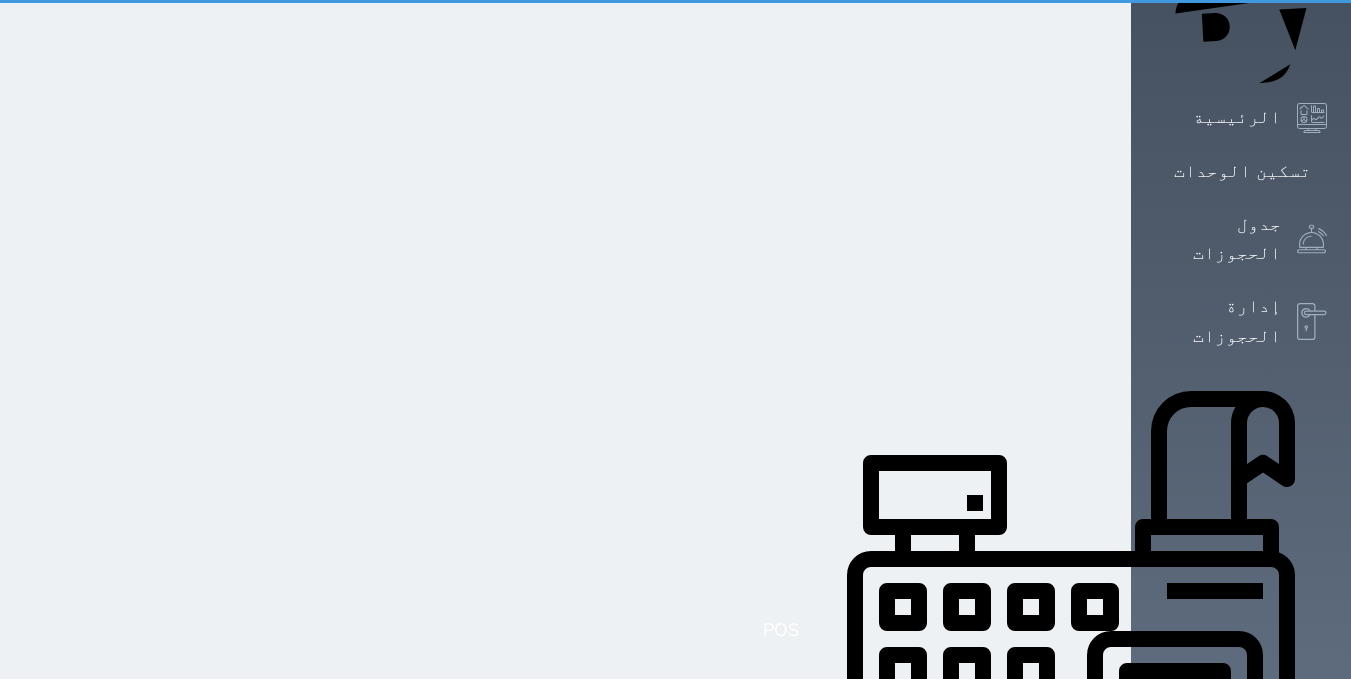 scroll, scrollTop: 0, scrollLeft: 0, axis: both 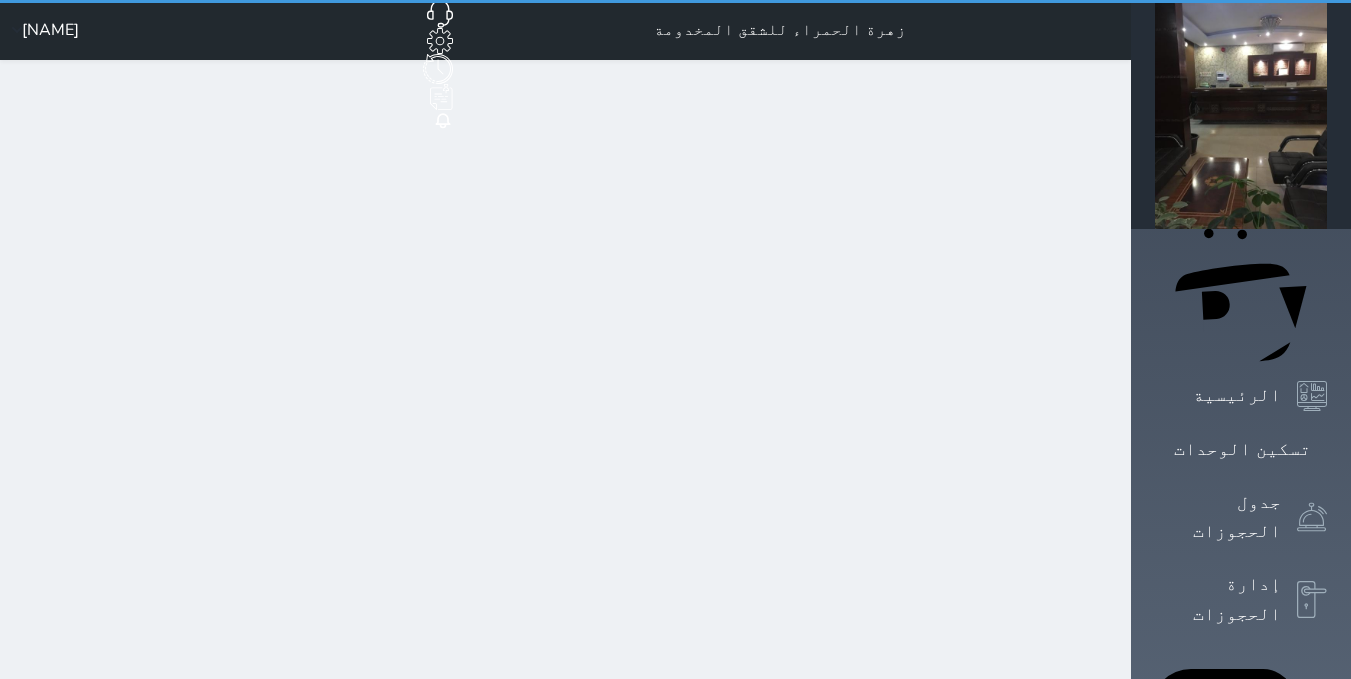 select on "1" 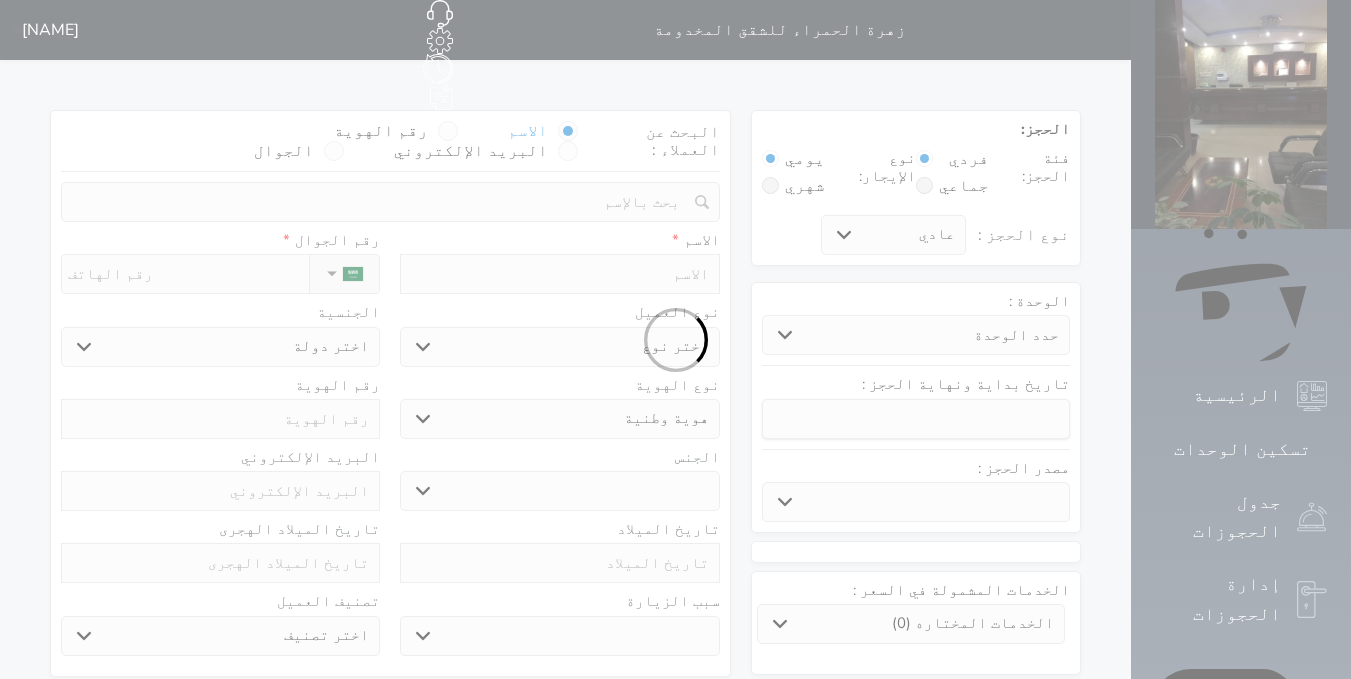 select 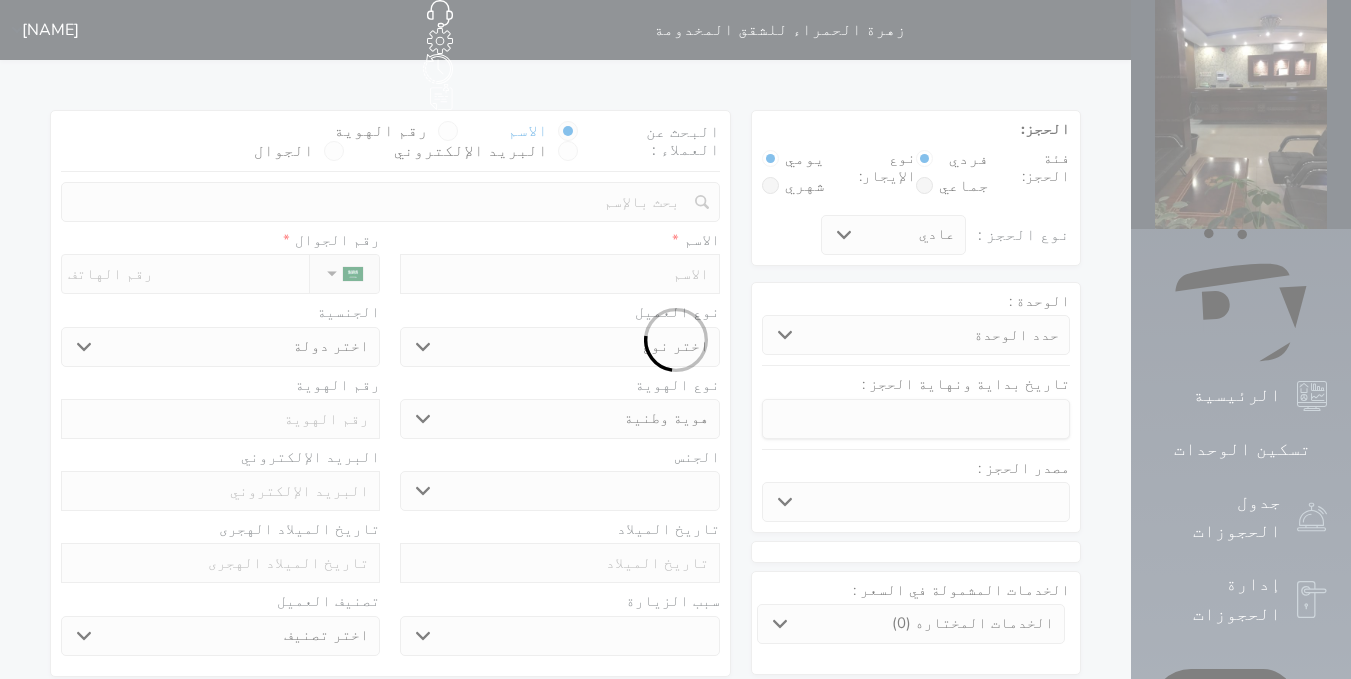 select 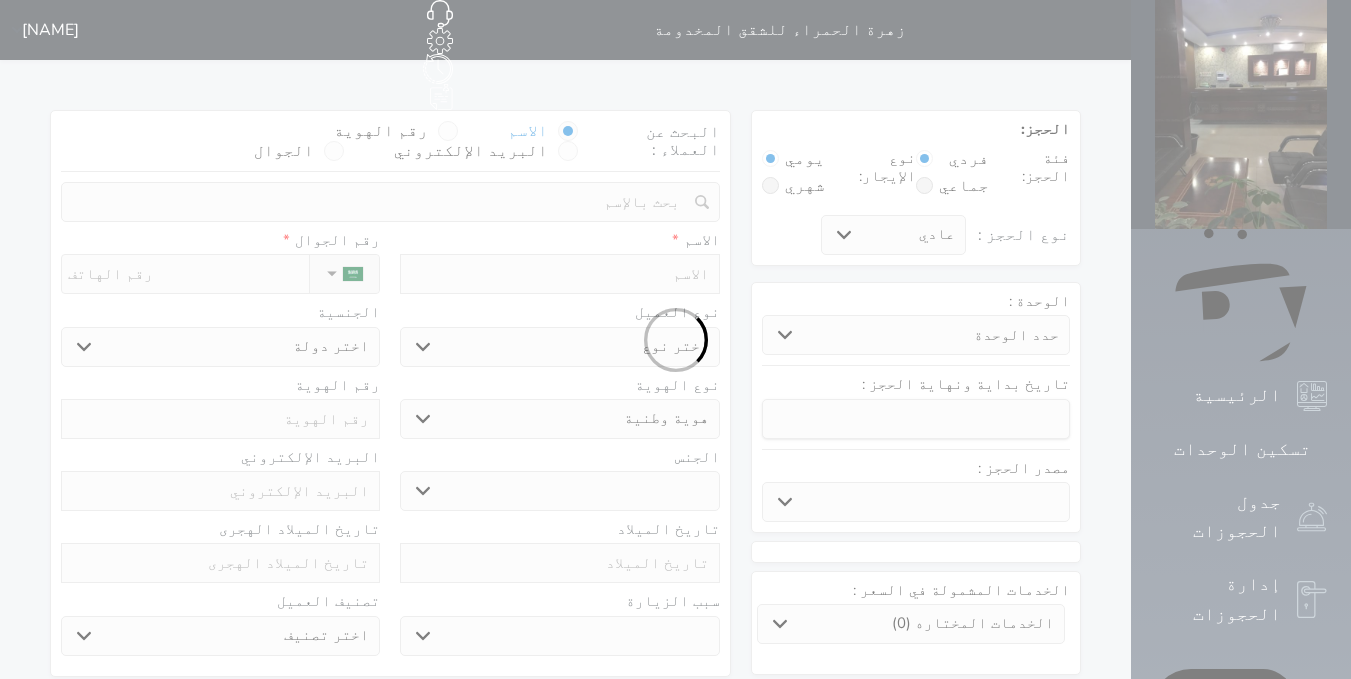 select 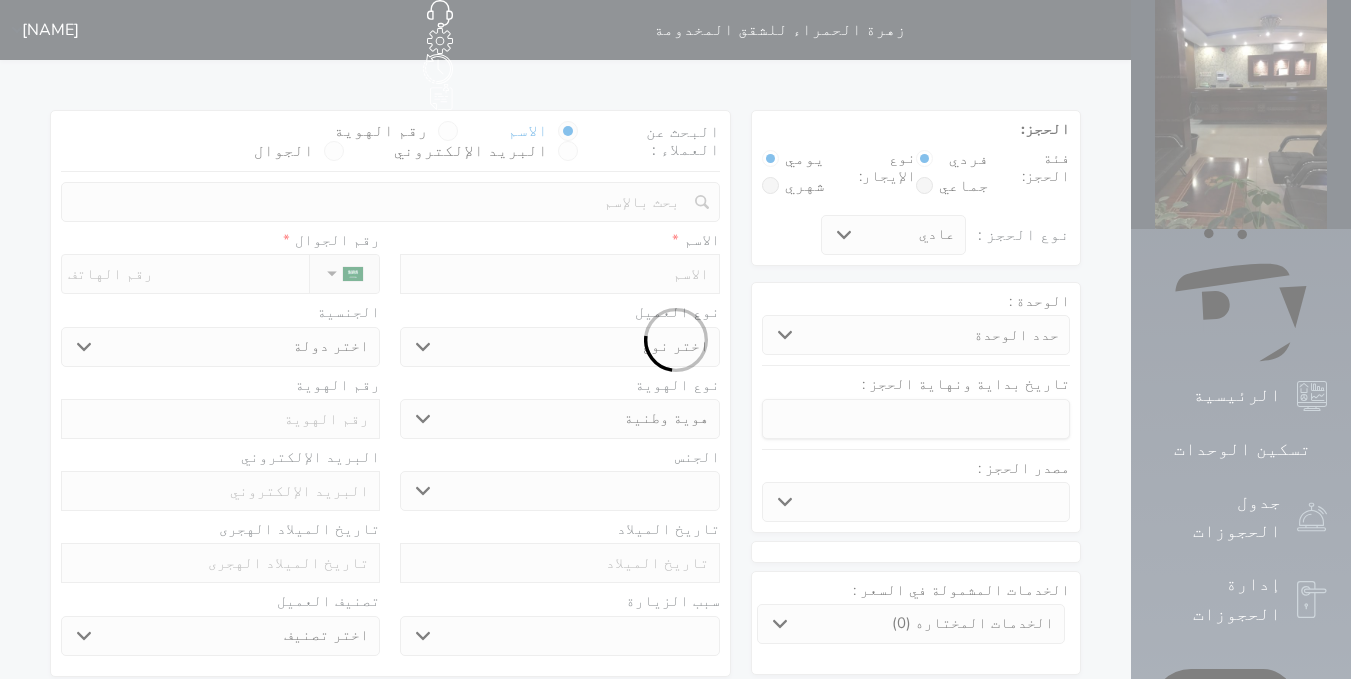 select 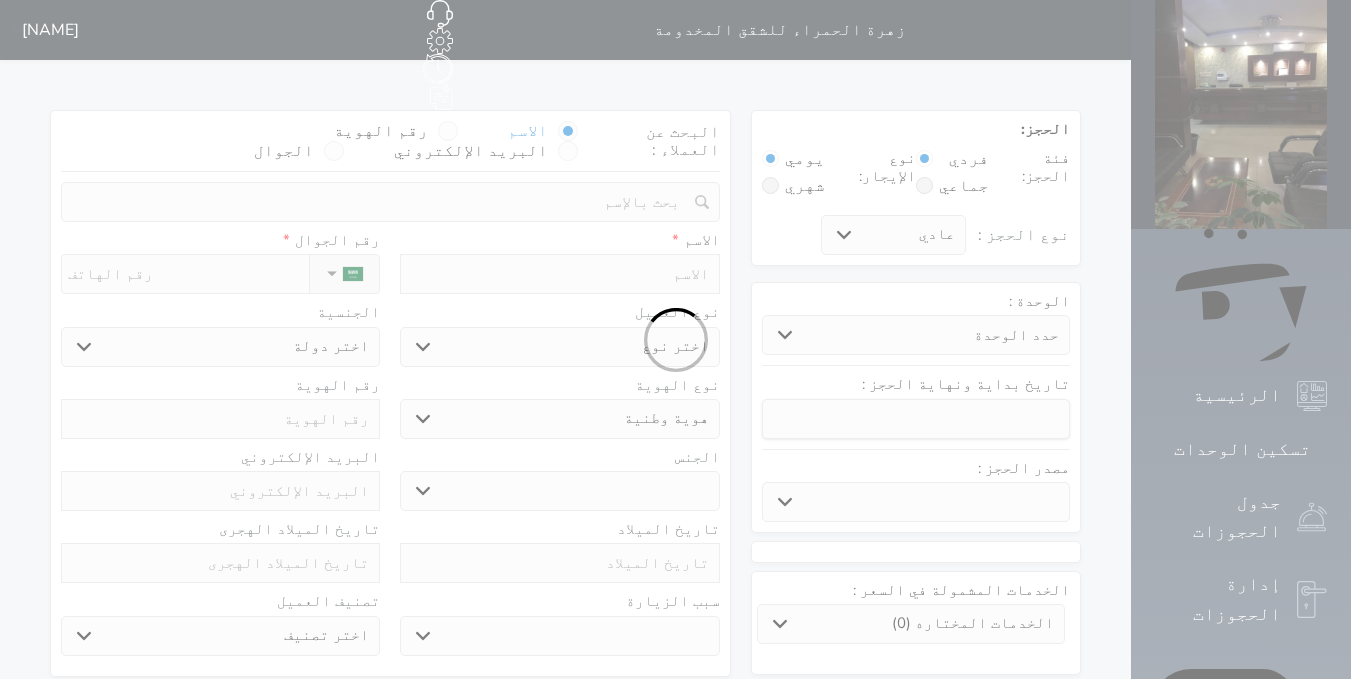 select 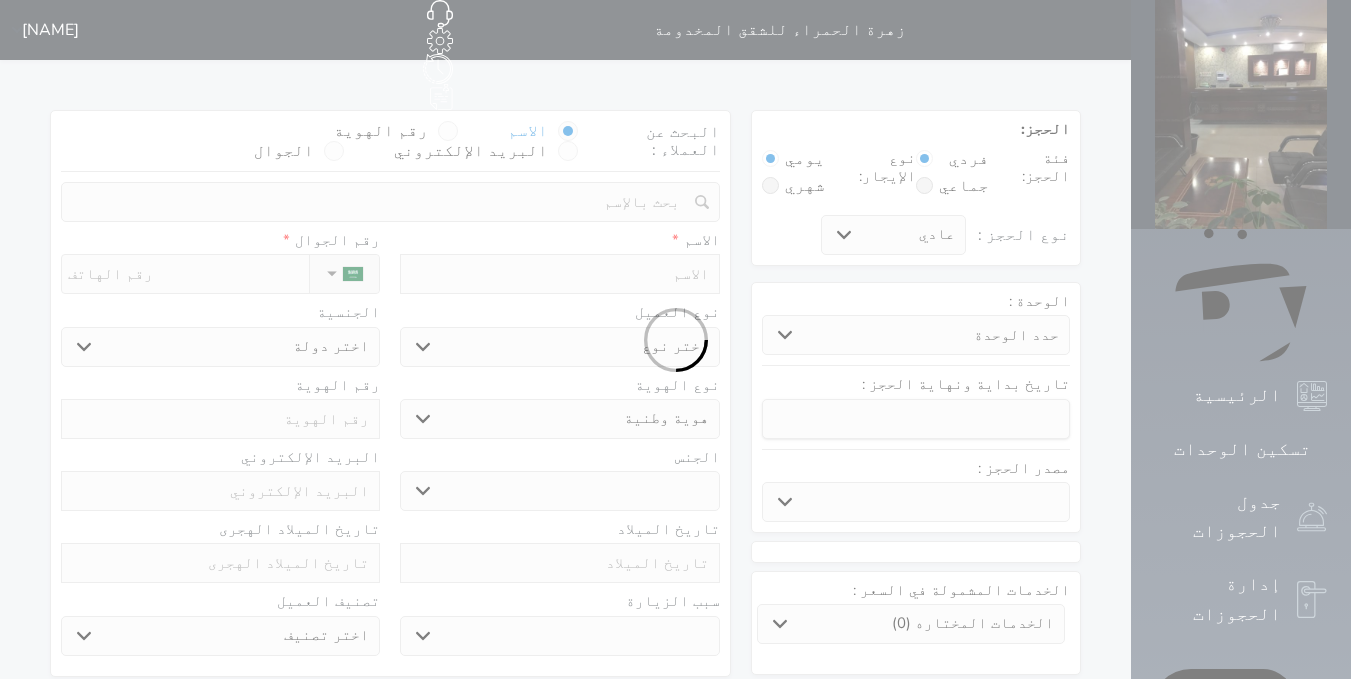 select 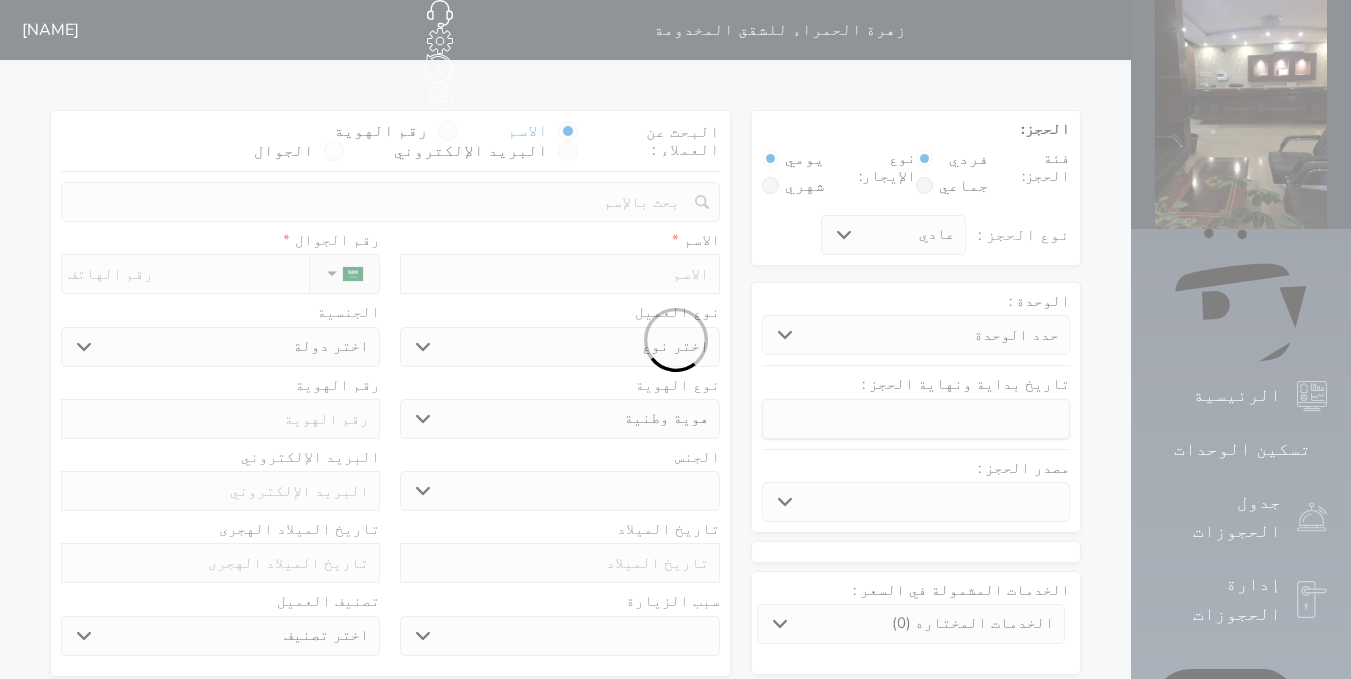 select 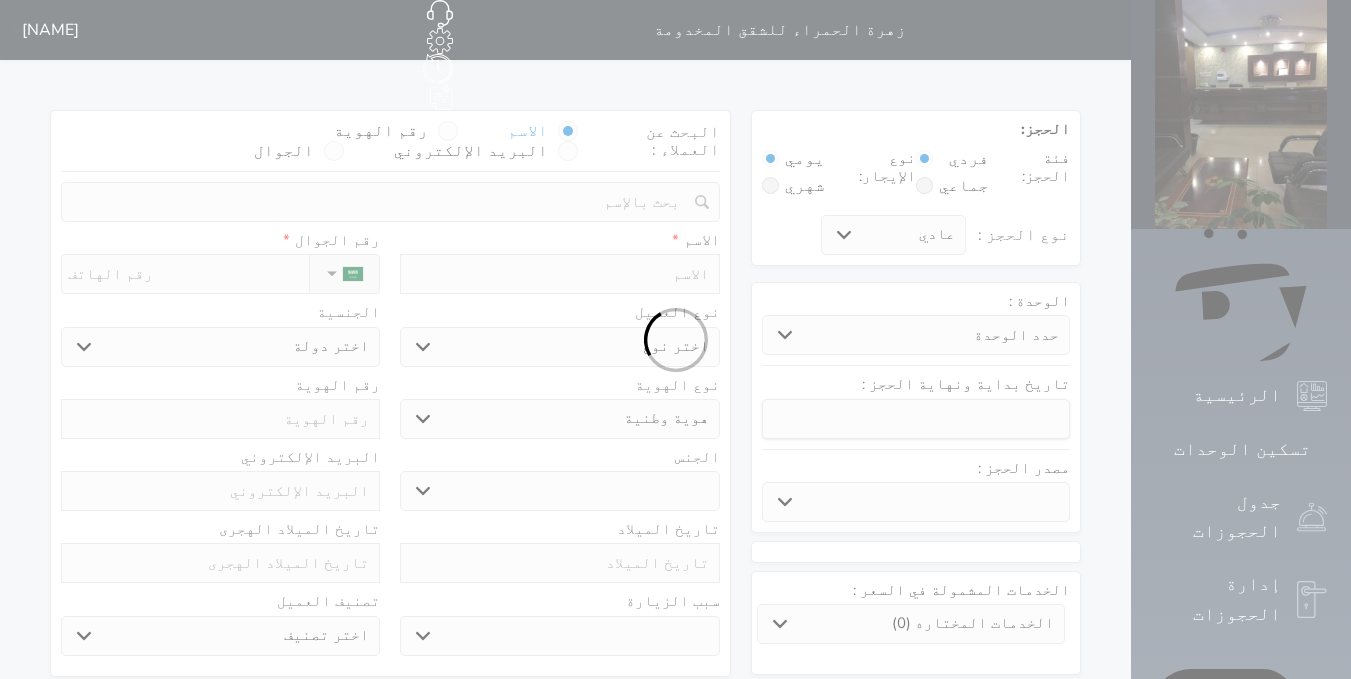 select 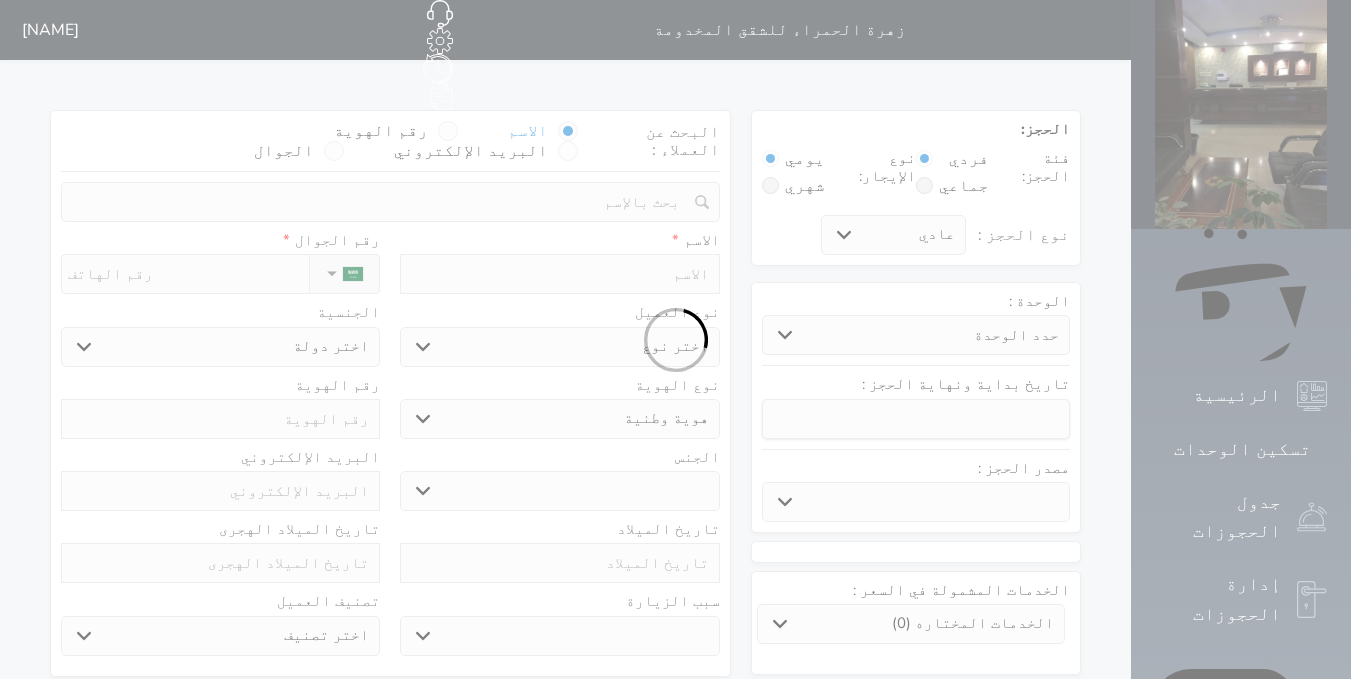 select 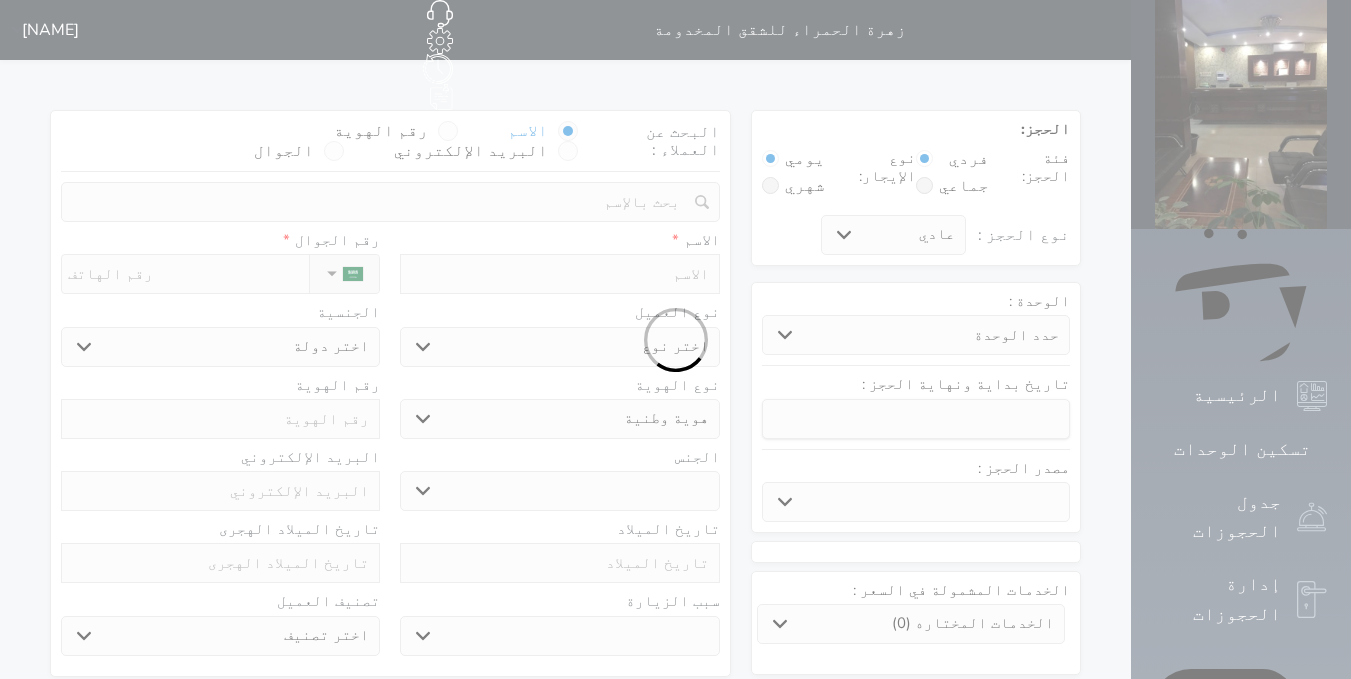 select 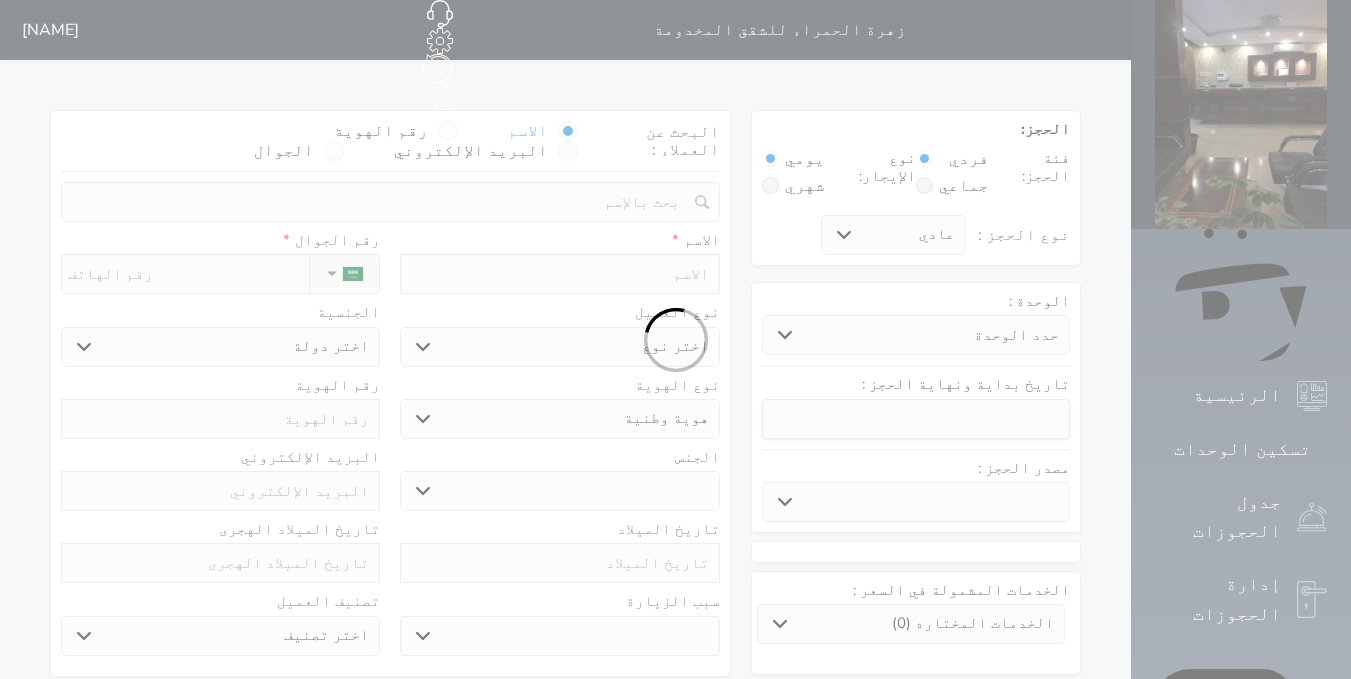 select 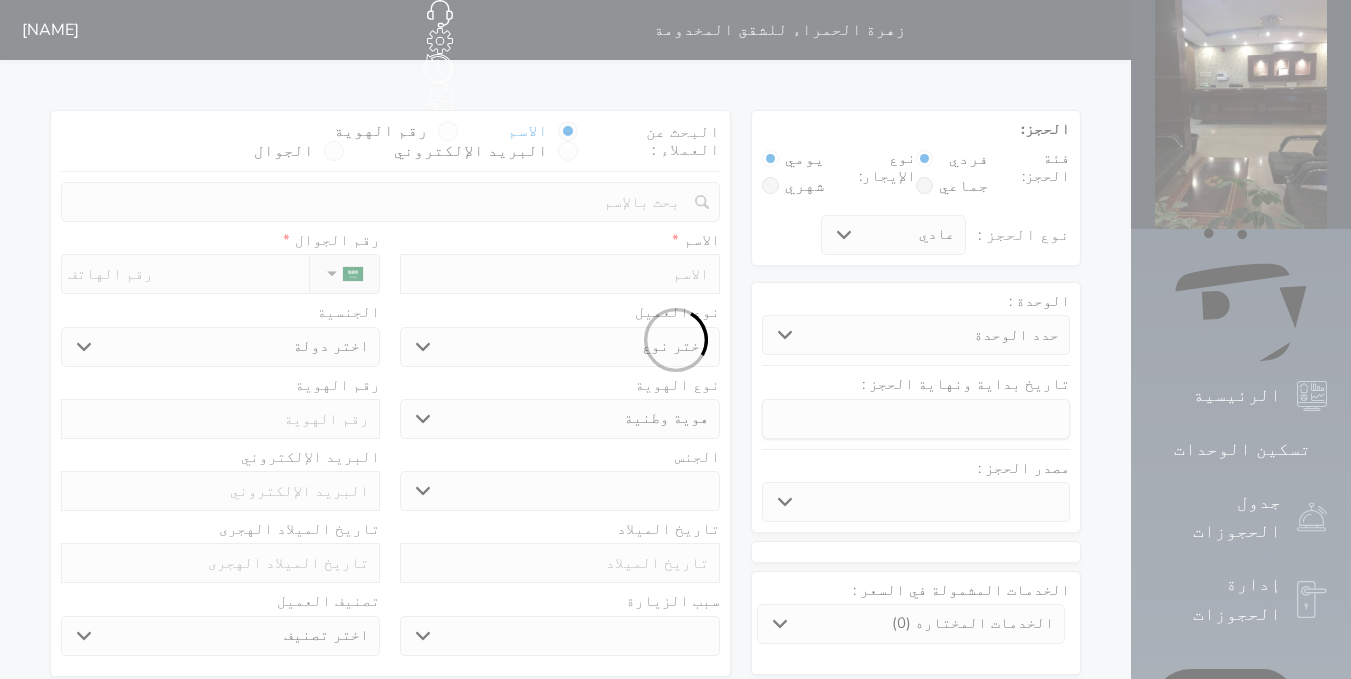 select 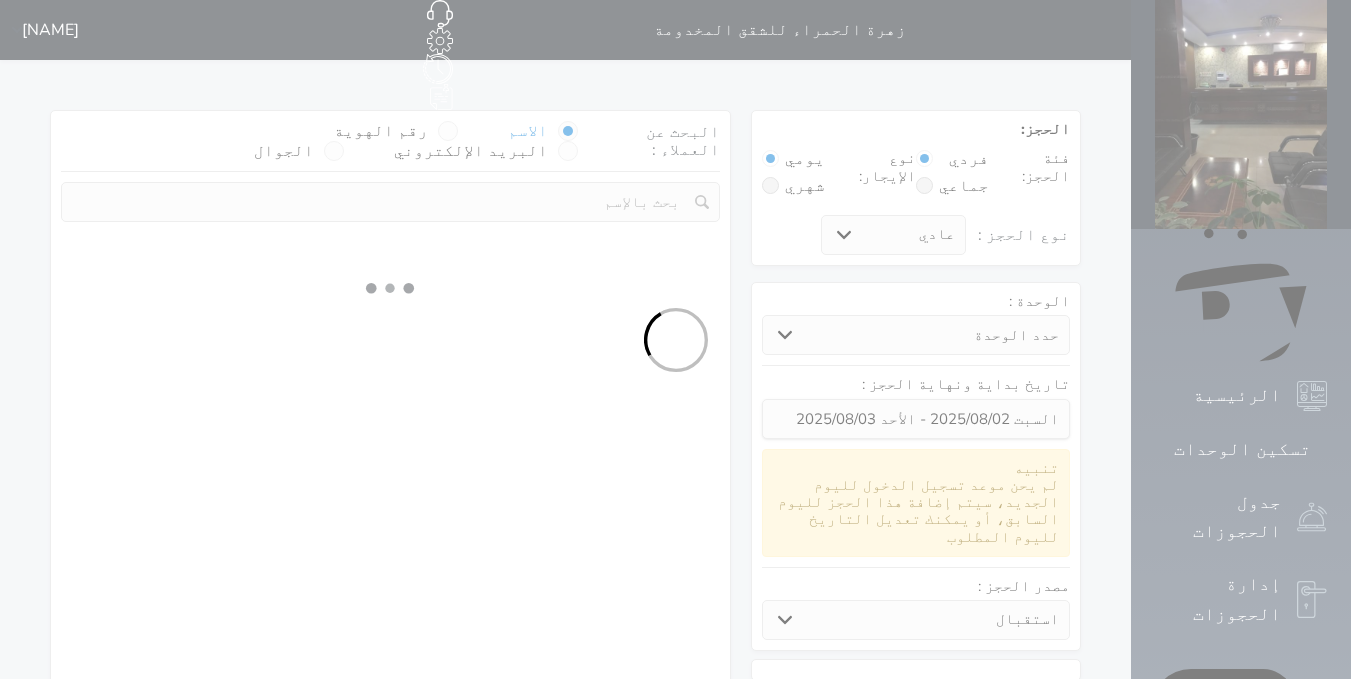 select on "[NUMBER]" 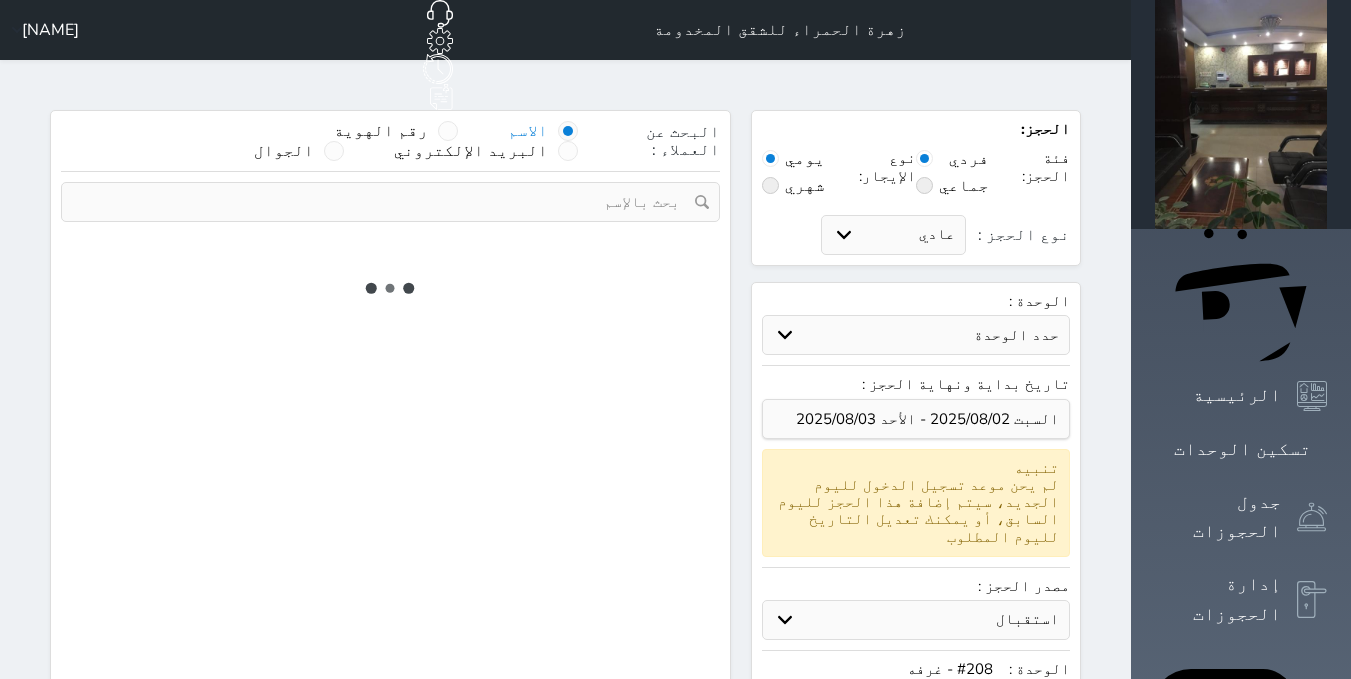 select on "1" 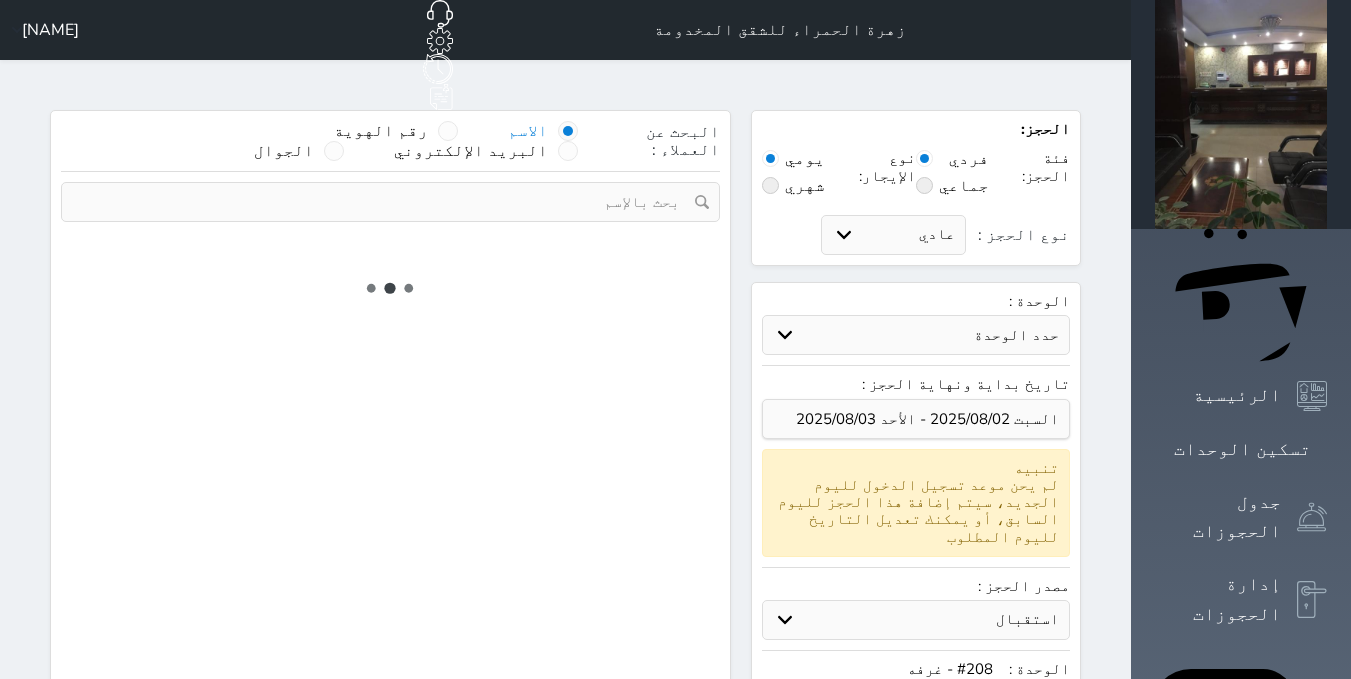 select on "113" 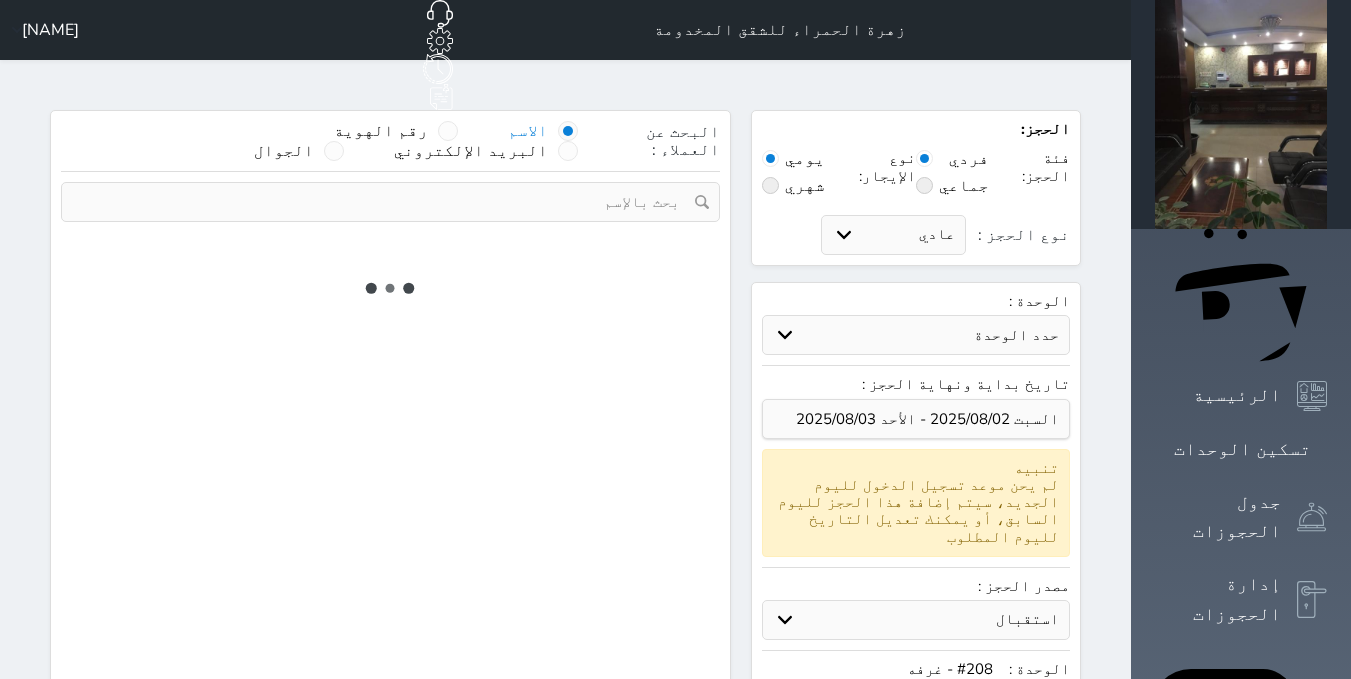 select on "1" 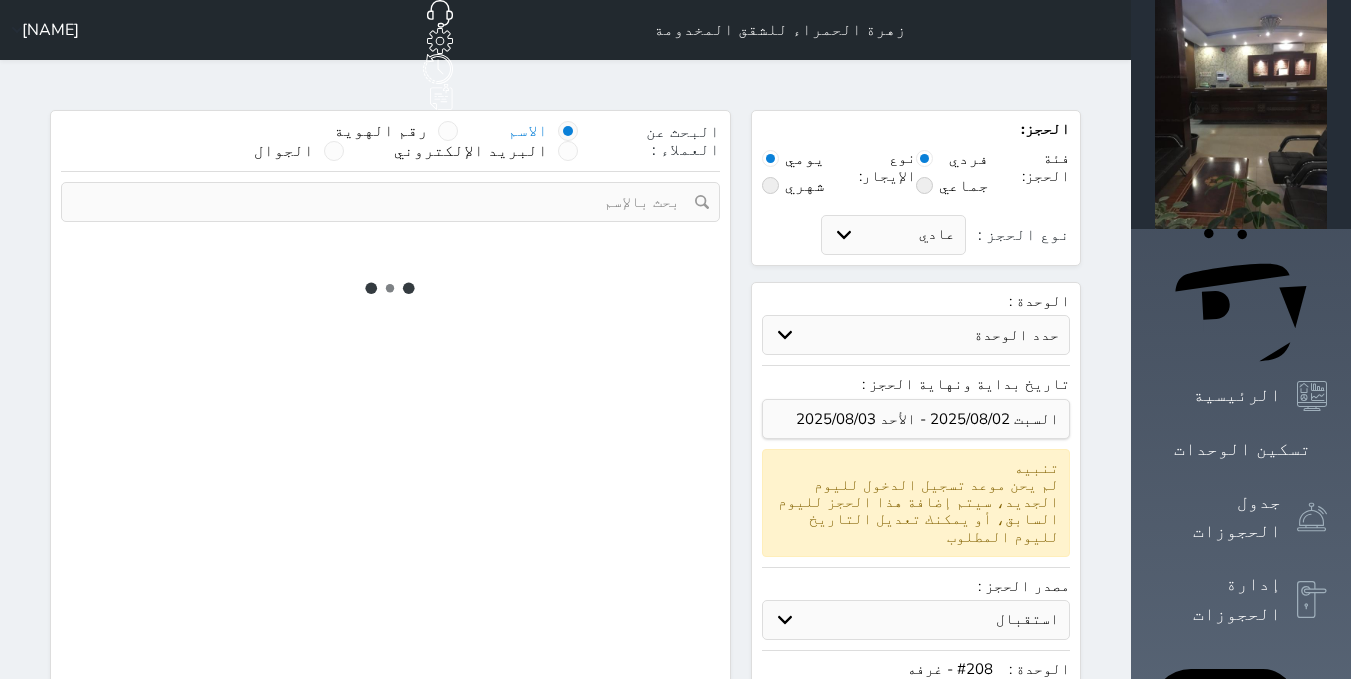 select 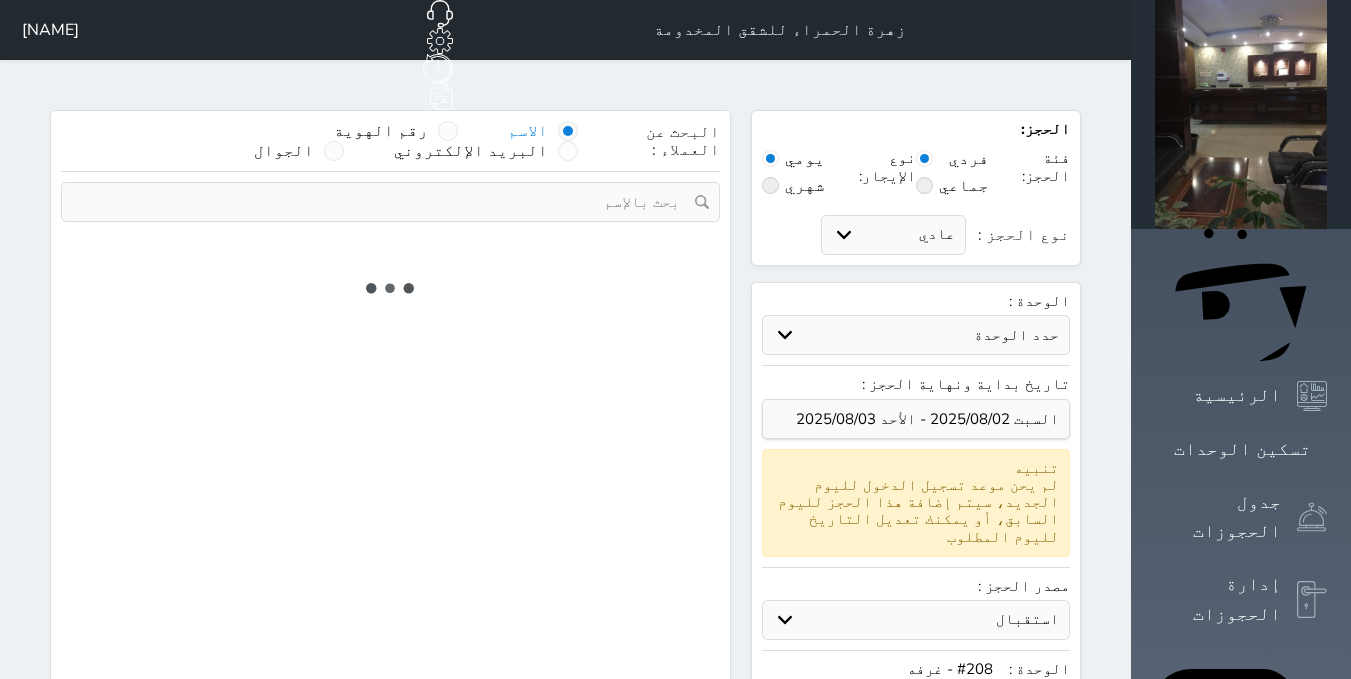 select on "7" 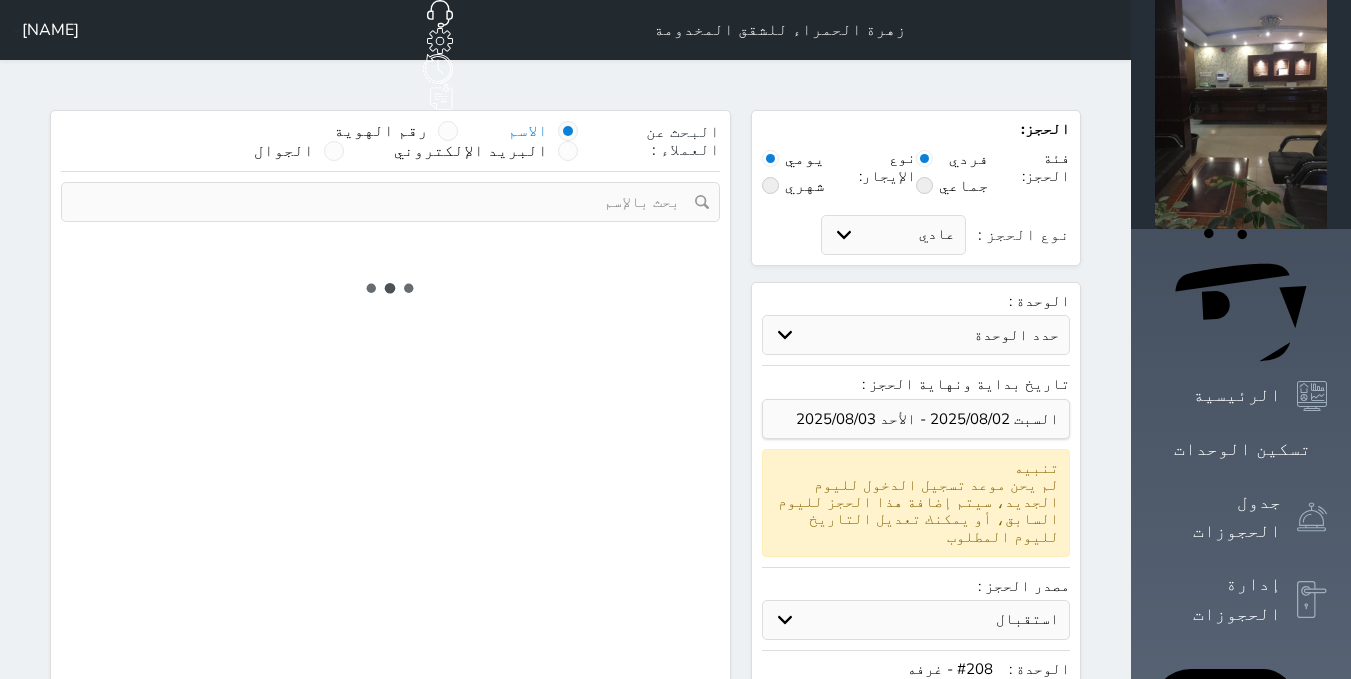 select 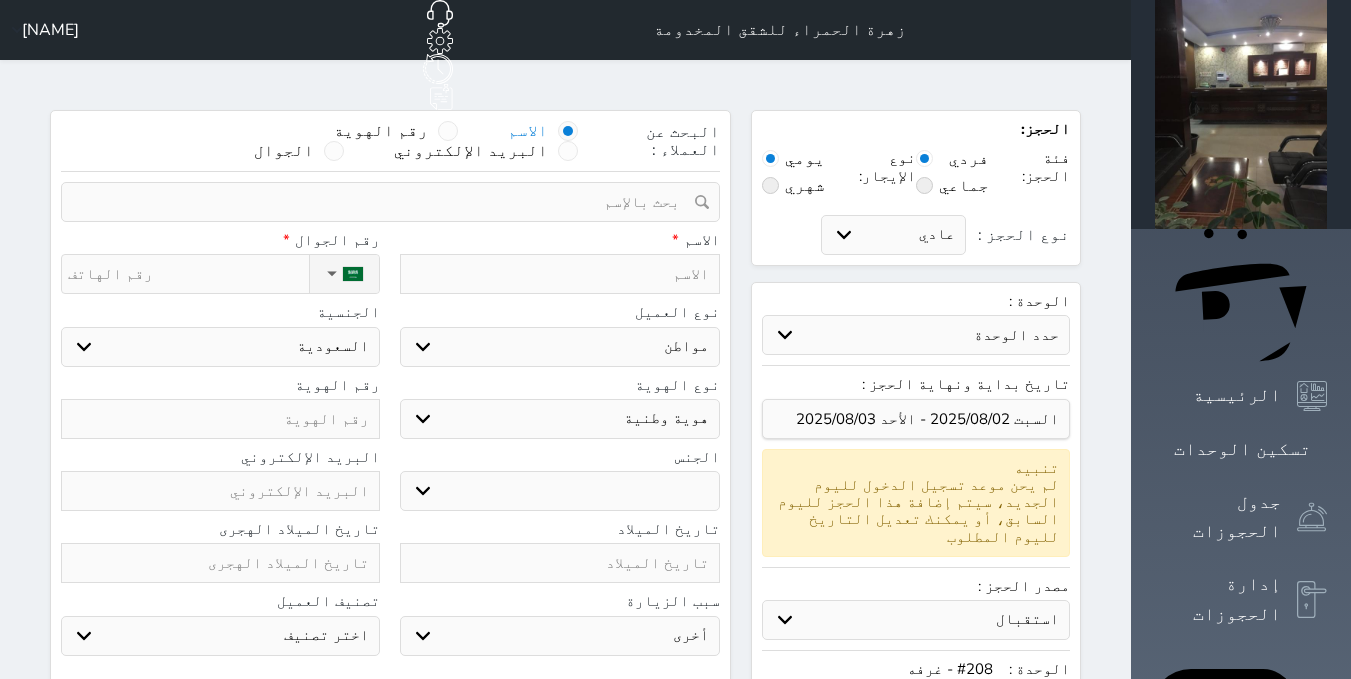 select 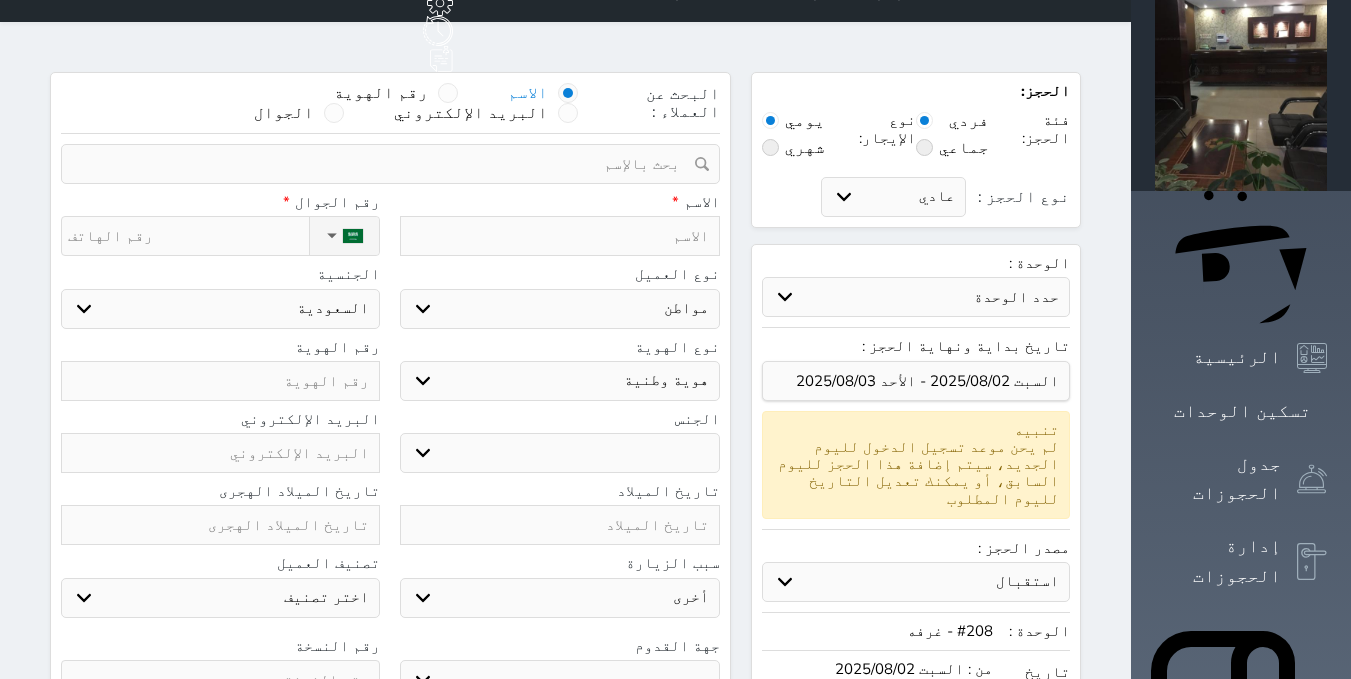 scroll, scrollTop: 0, scrollLeft: 0, axis: both 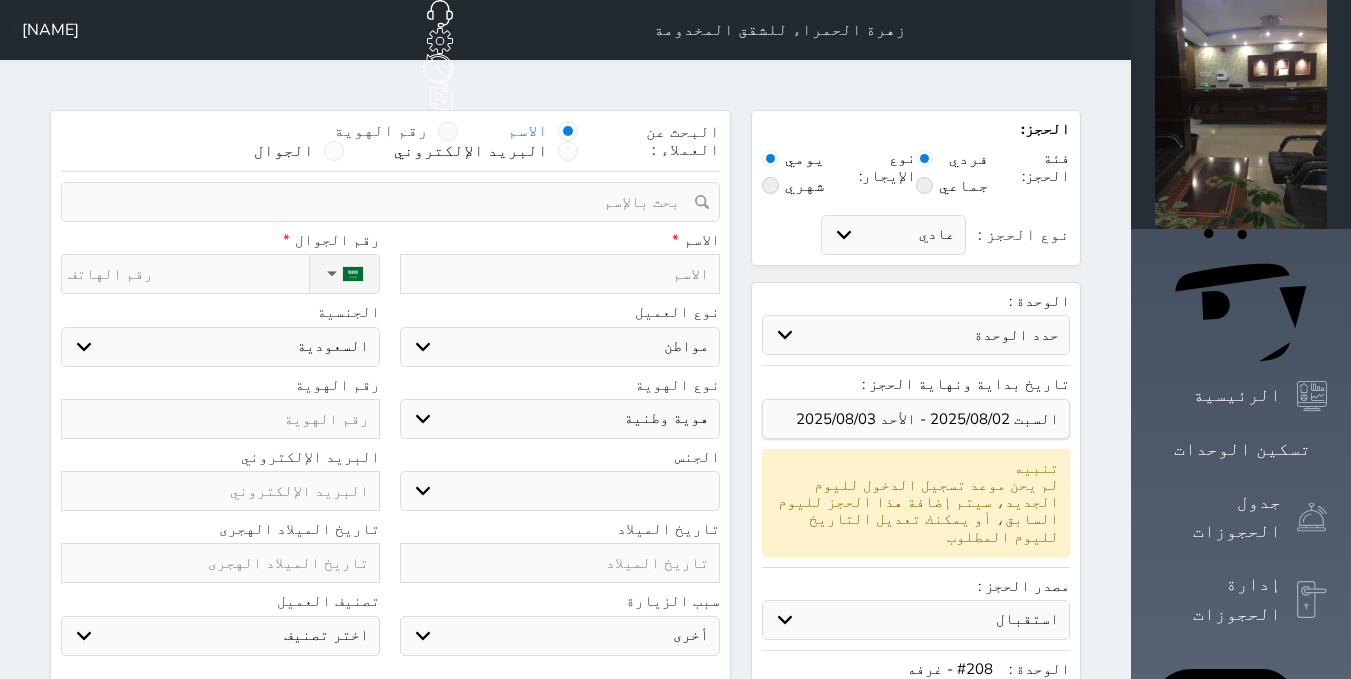 click at bounding box center [448, 131] 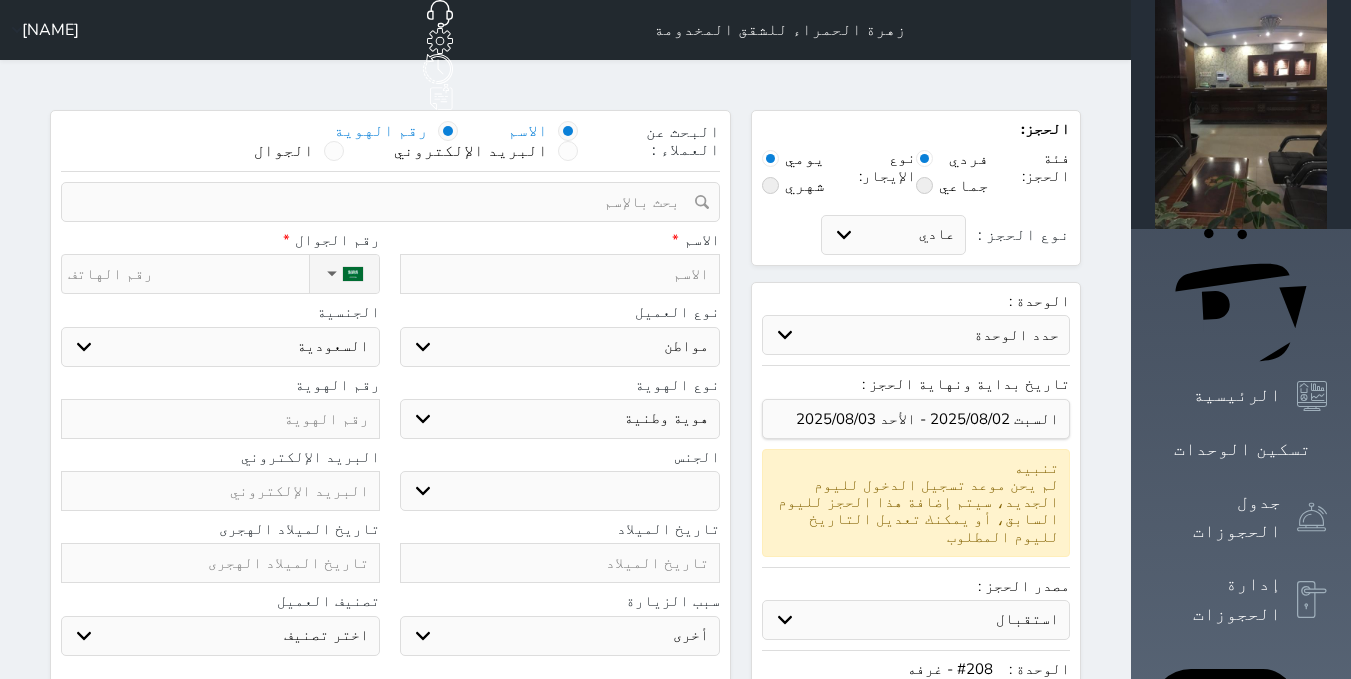 select 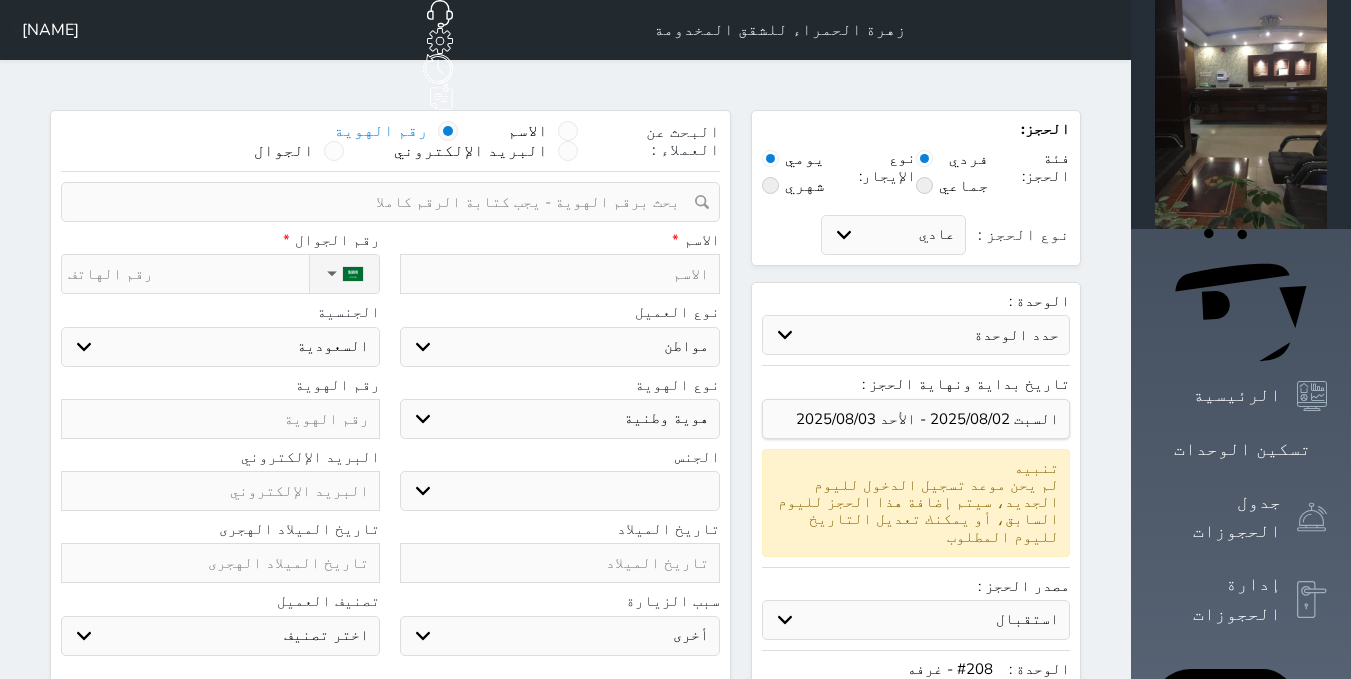 click at bounding box center (383, 202) 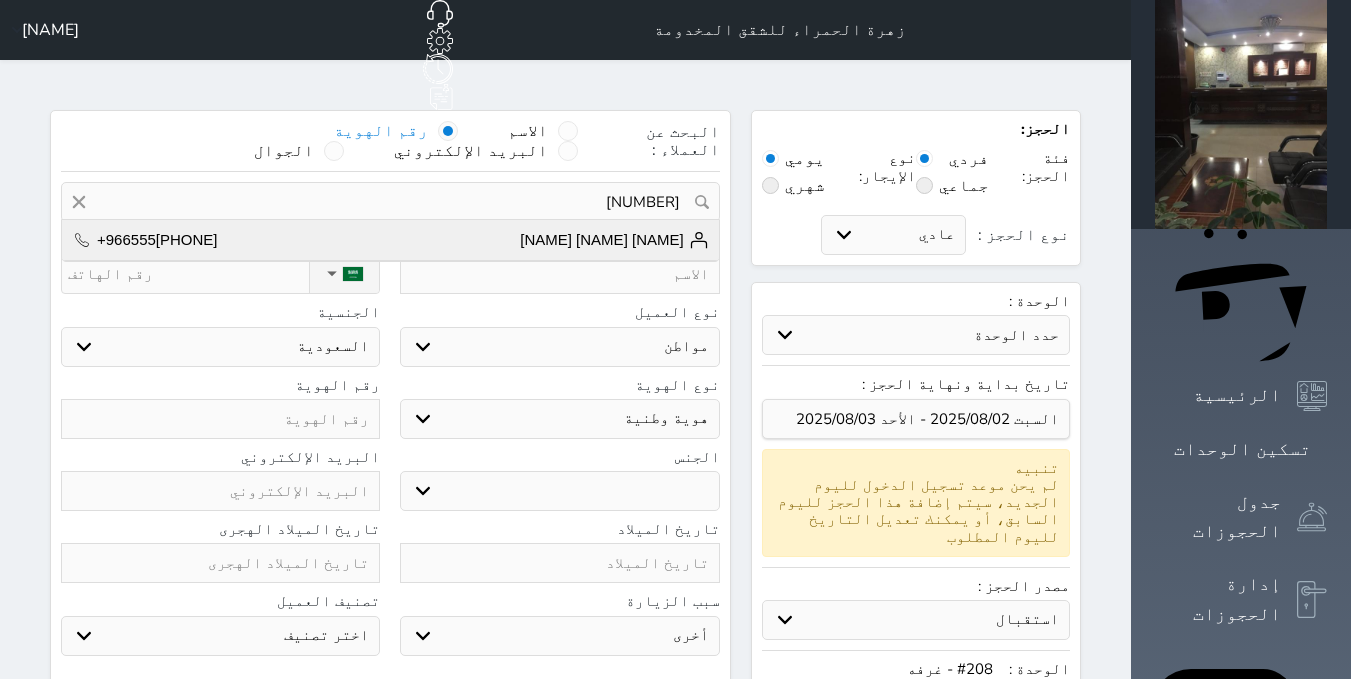 click on "[NAME] [NAME] [NAME]" at bounding box center [614, 240] 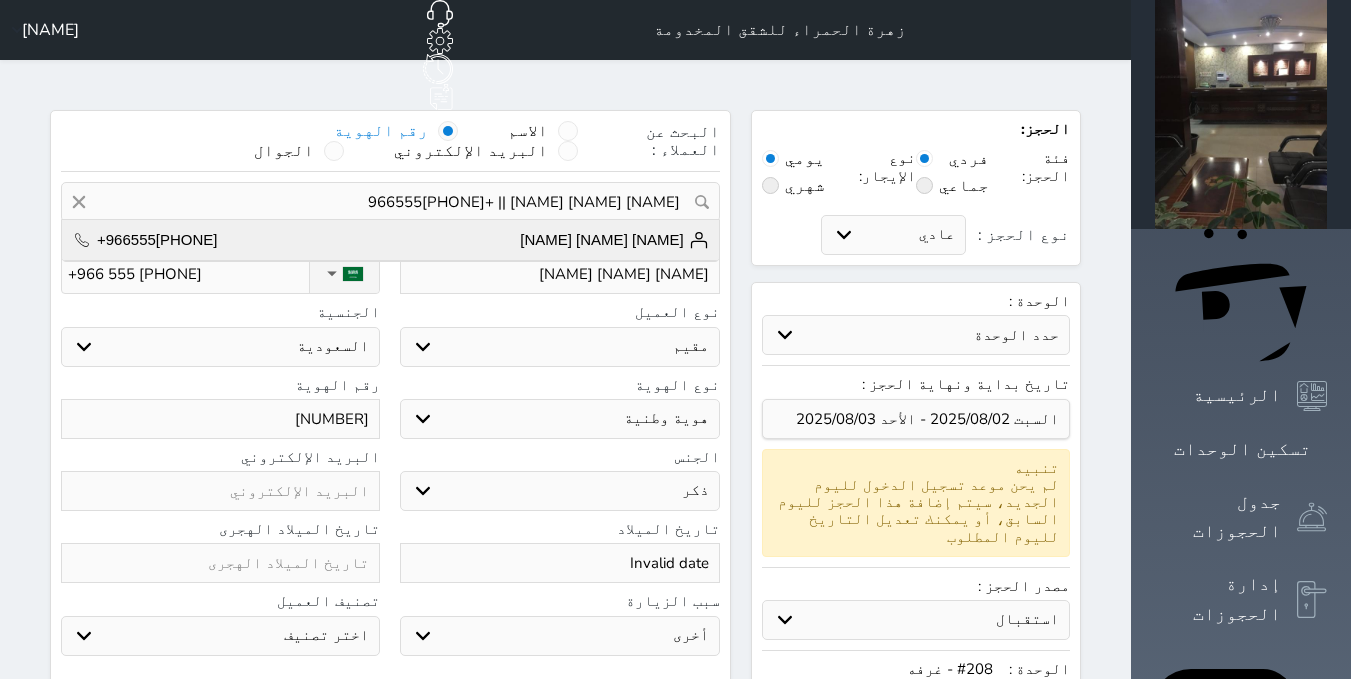 select on "207" 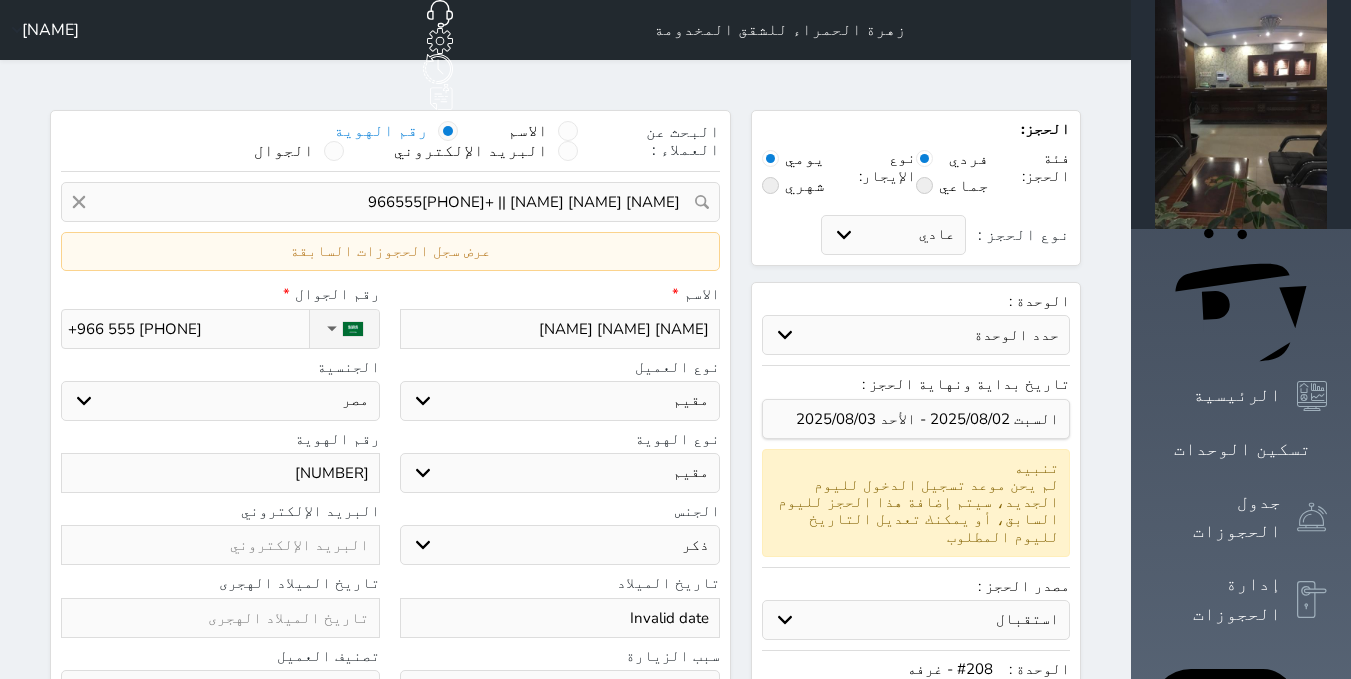 select 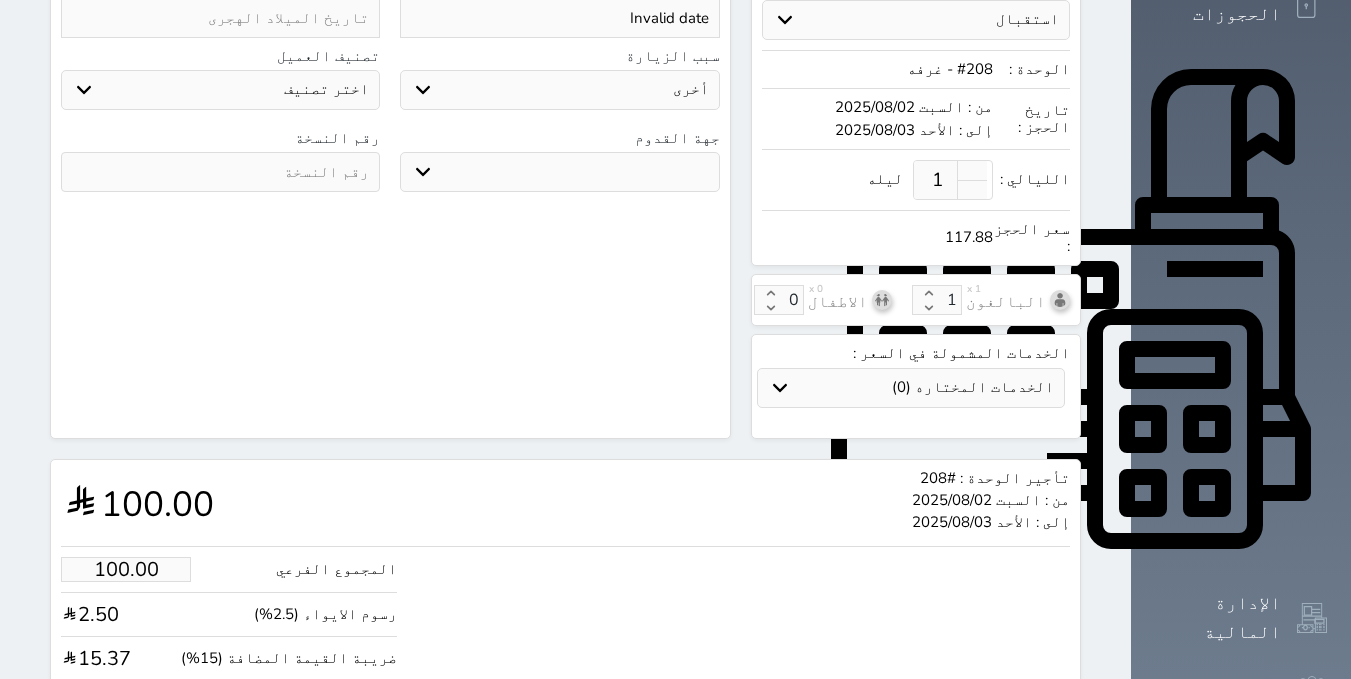 scroll, scrollTop: 638, scrollLeft: 0, axis: vertical 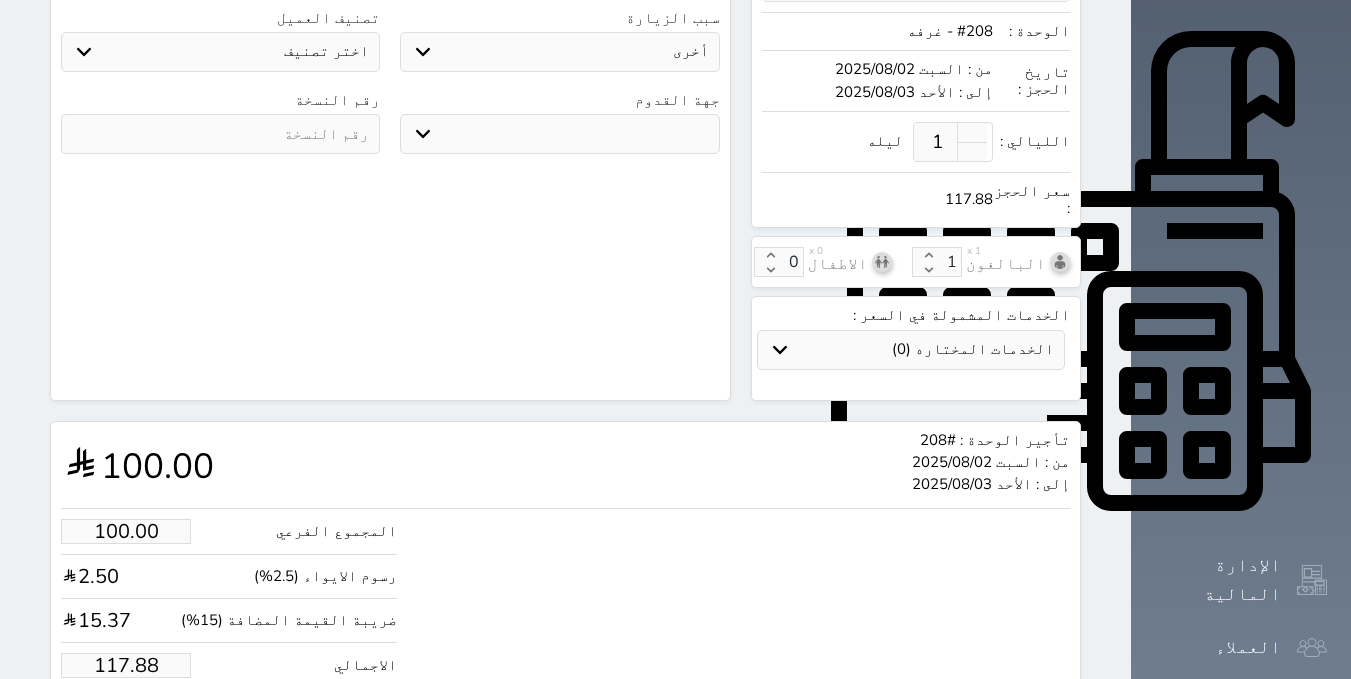 click on "117.88" at bounding box center (126, 665) 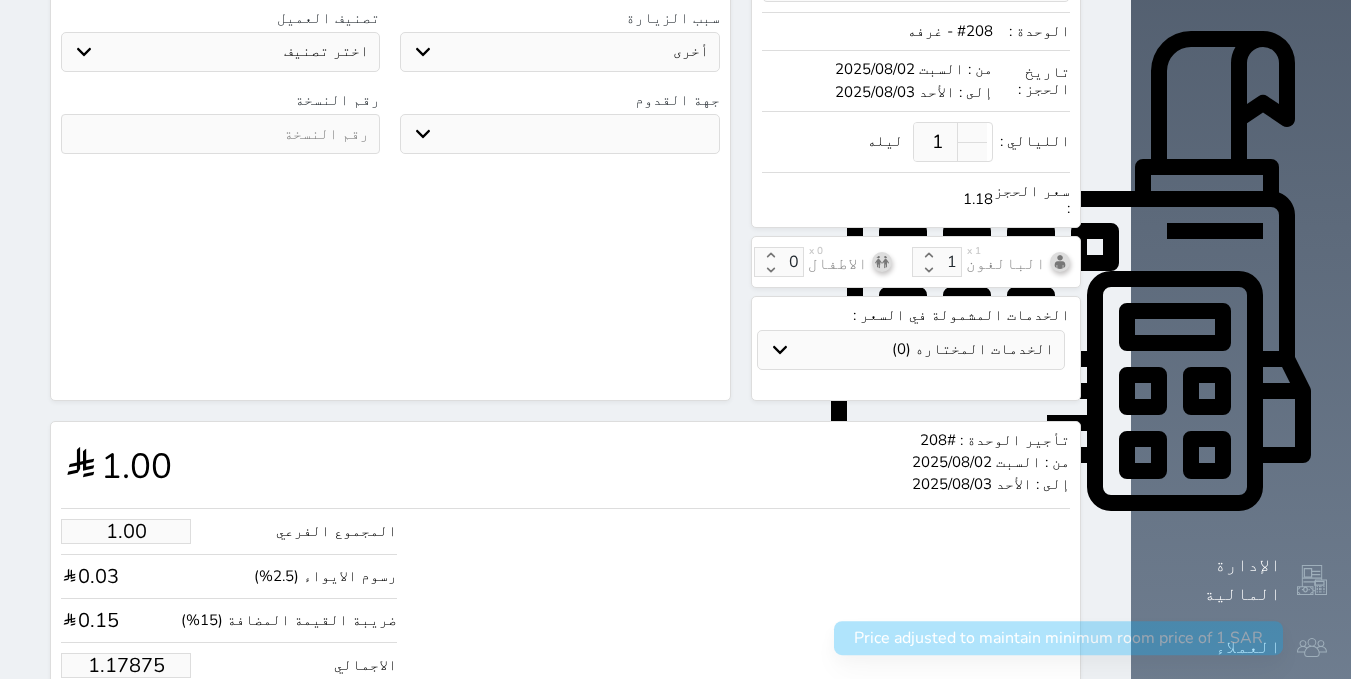 type on "1.178755" 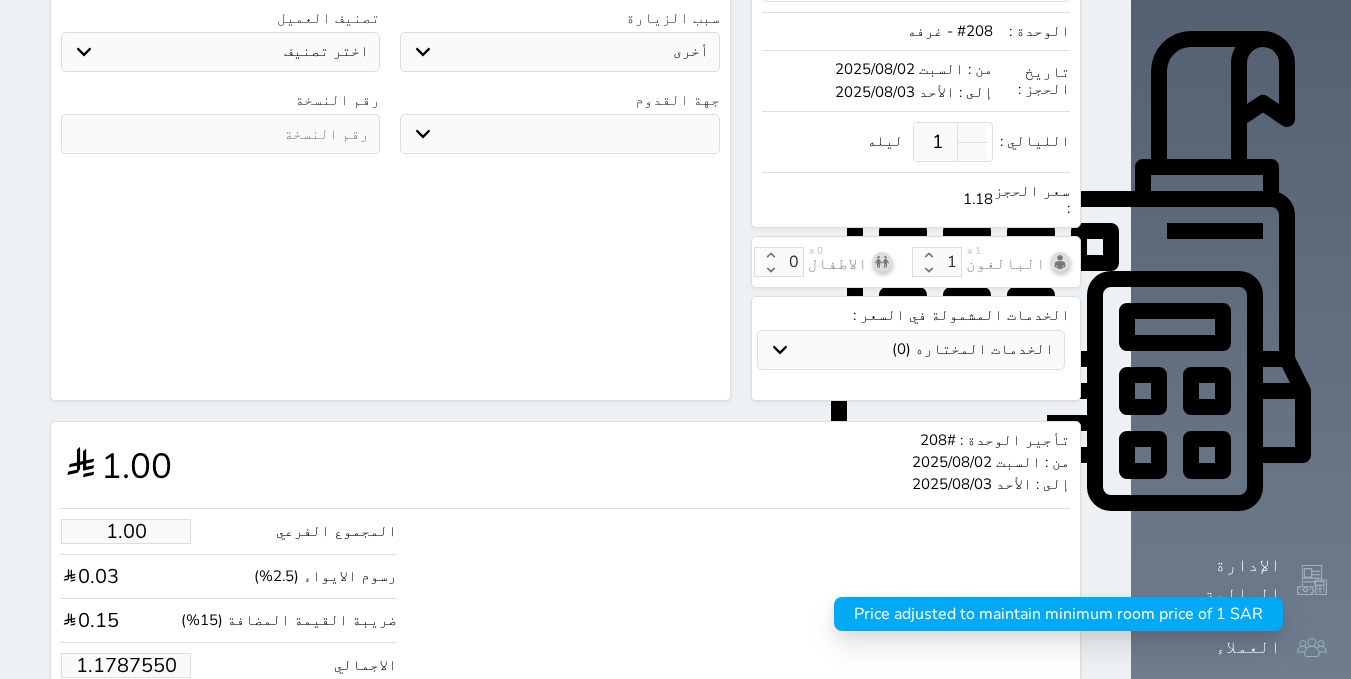 click on "1.1787550" at bounding box center [126, 665] 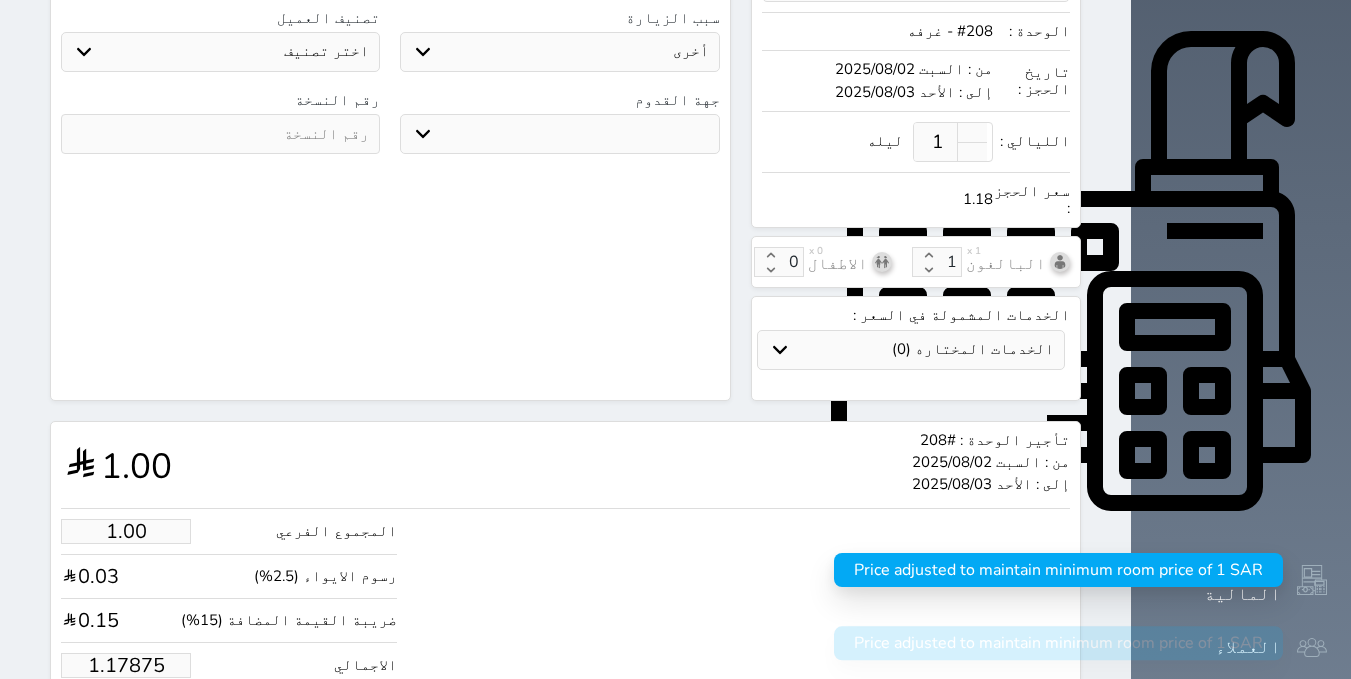 type on "1.178755" 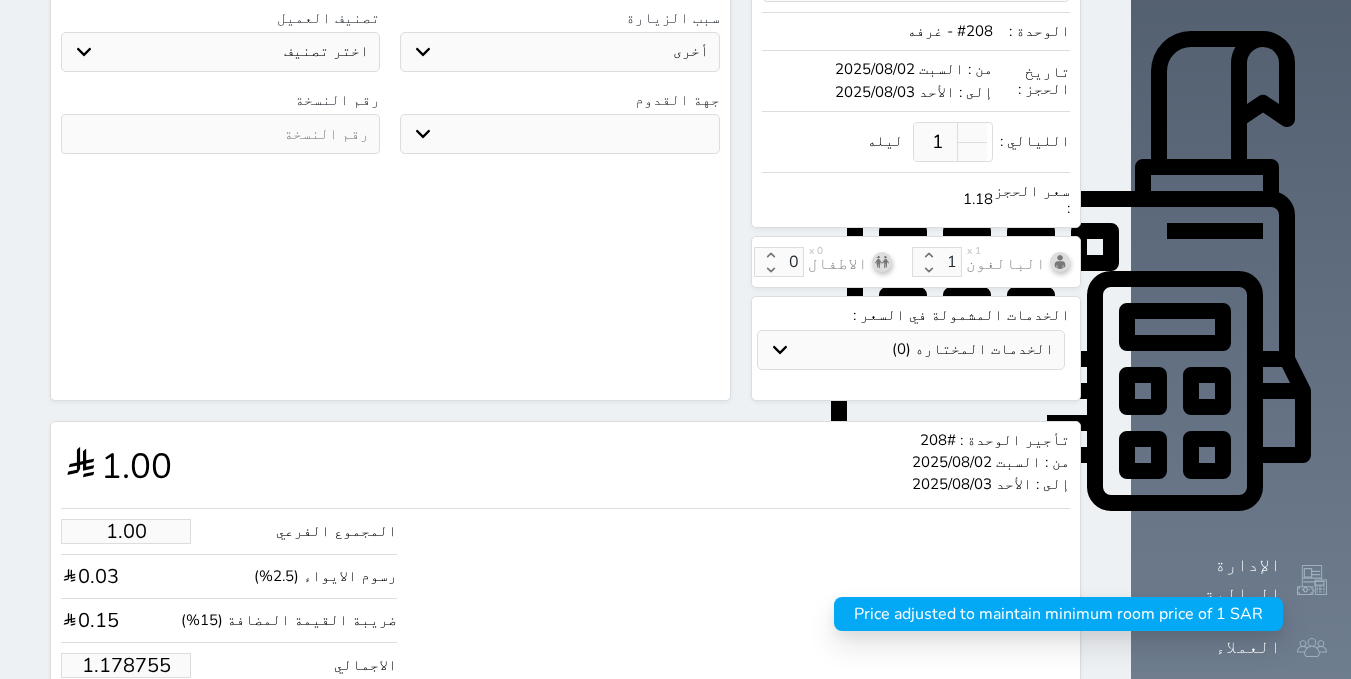type on "1.17875" 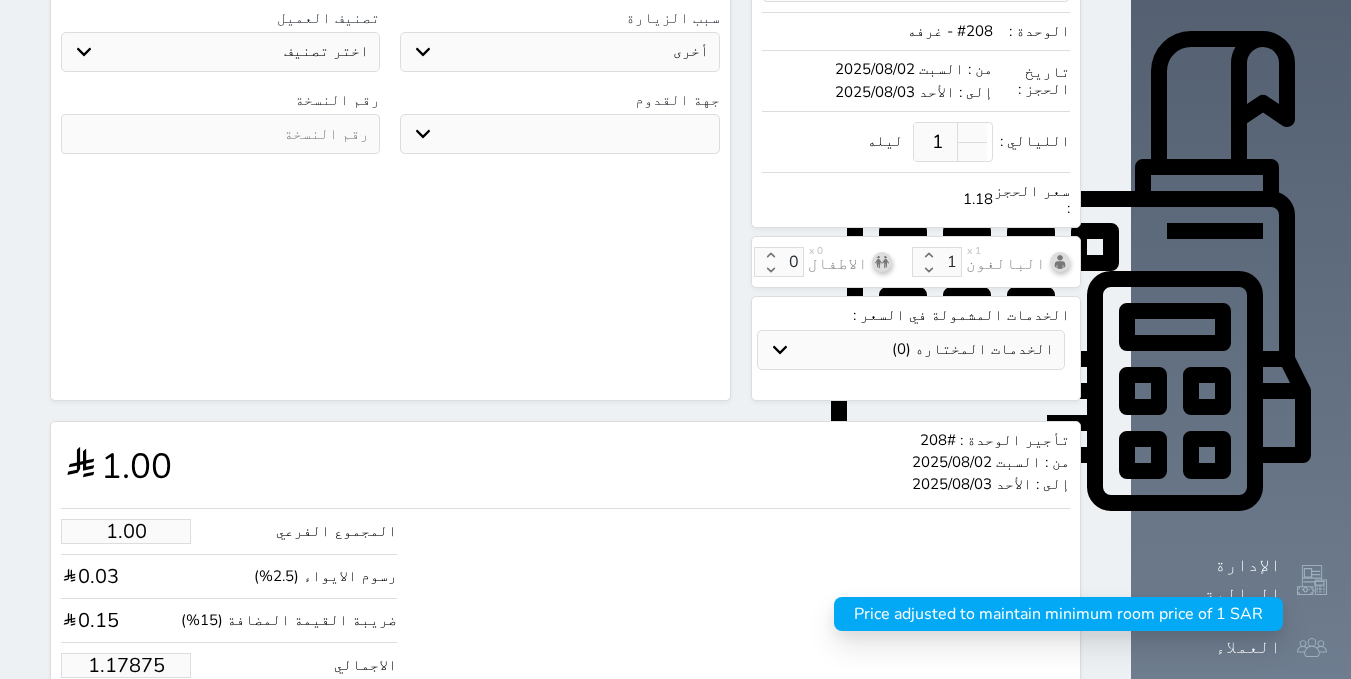select 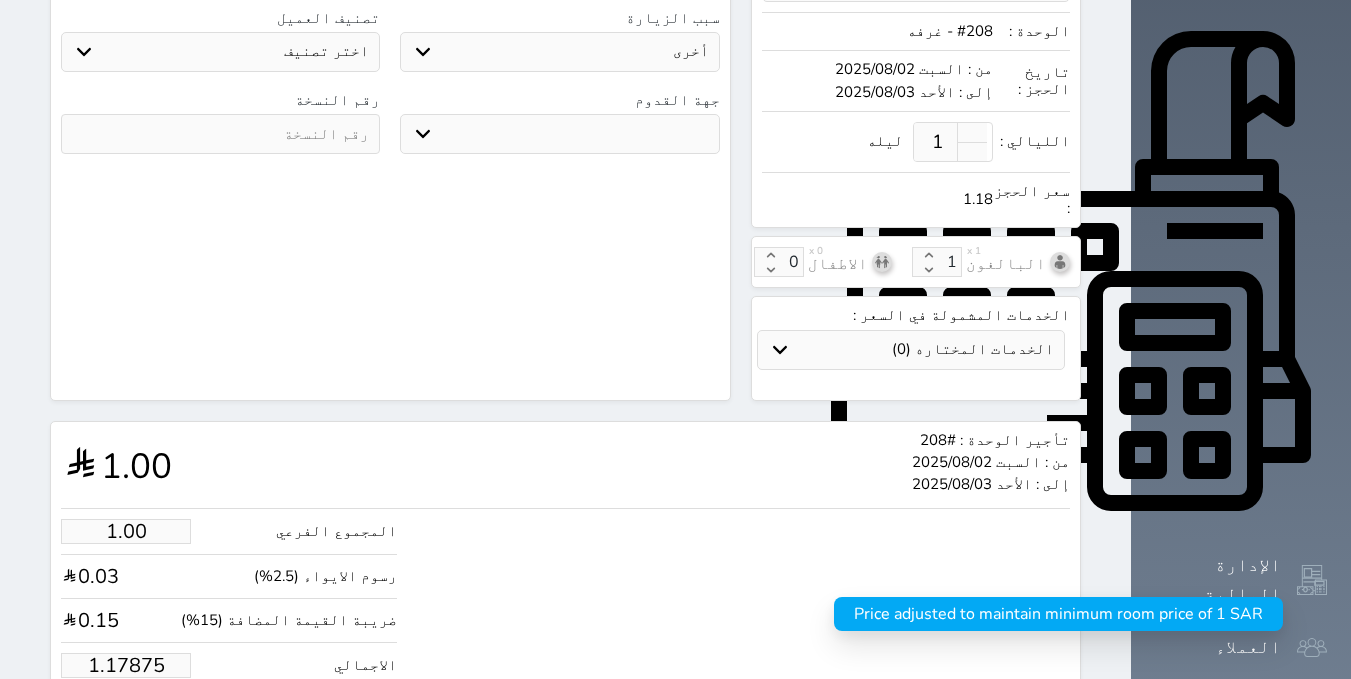 type on "1.1787" 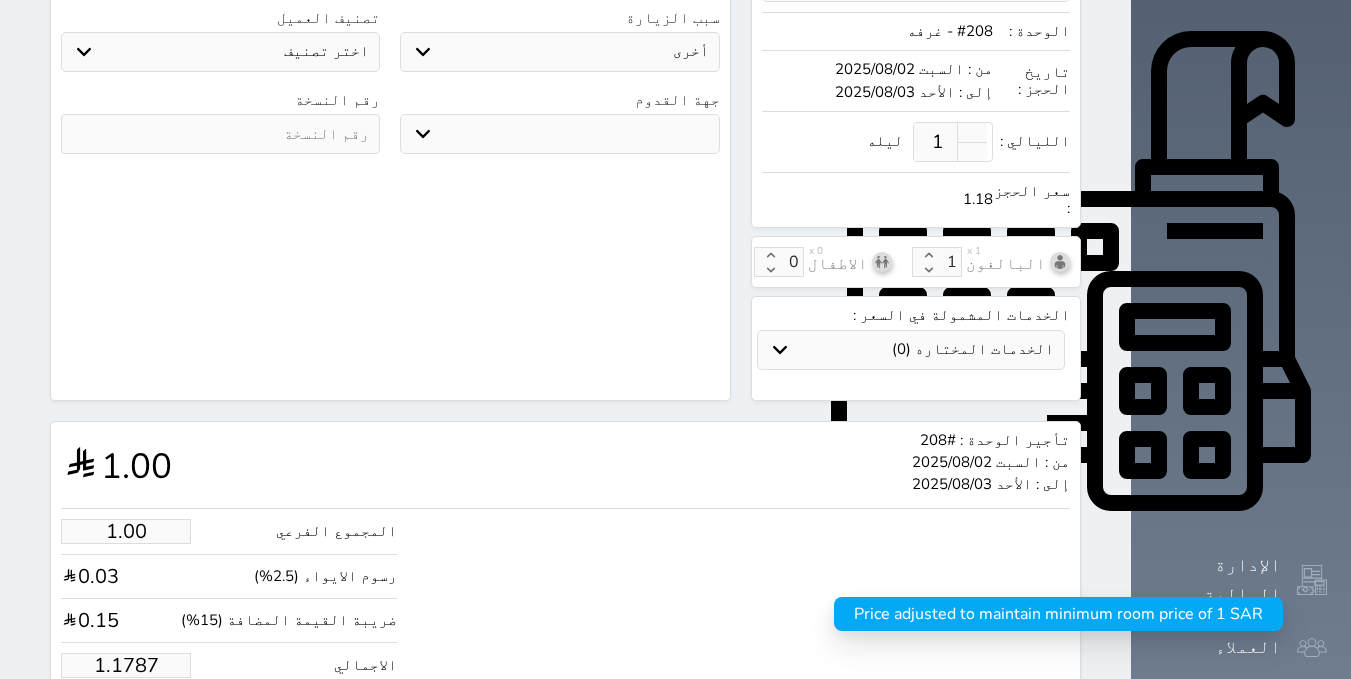 type on "1.178" 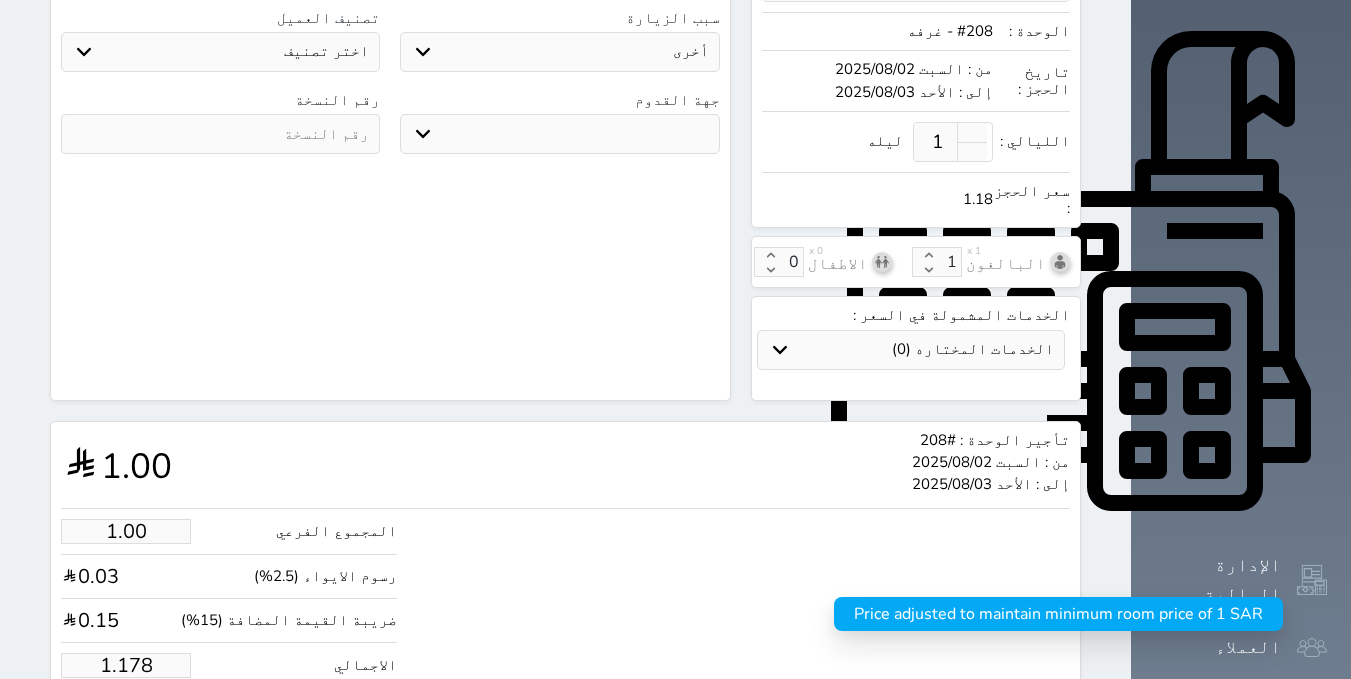 type on "1.17" 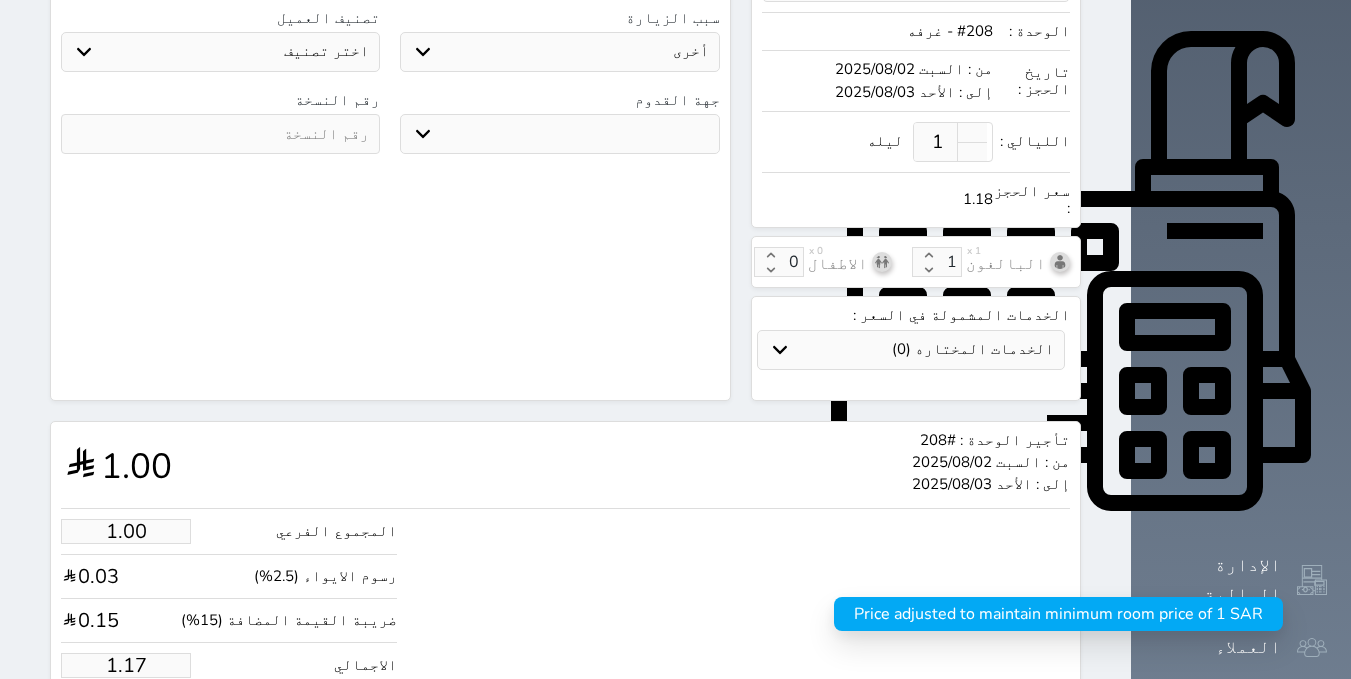 type on "1.1" 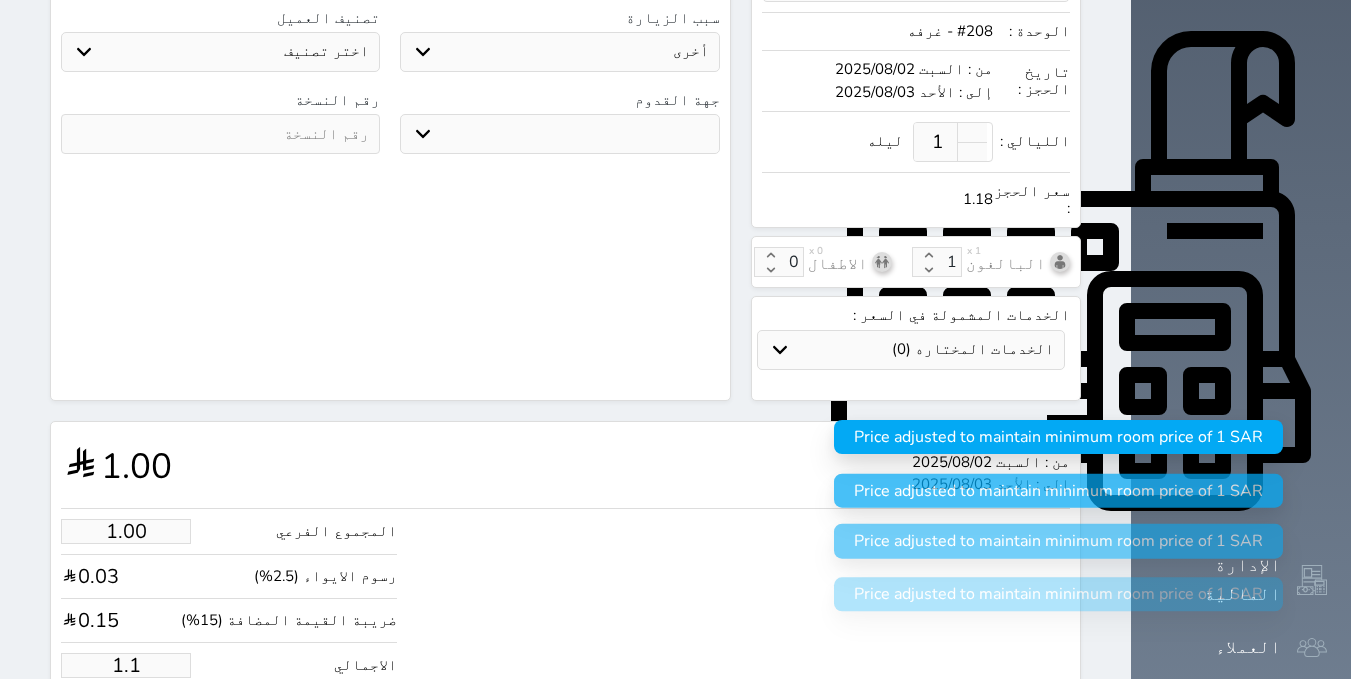 type on "1." 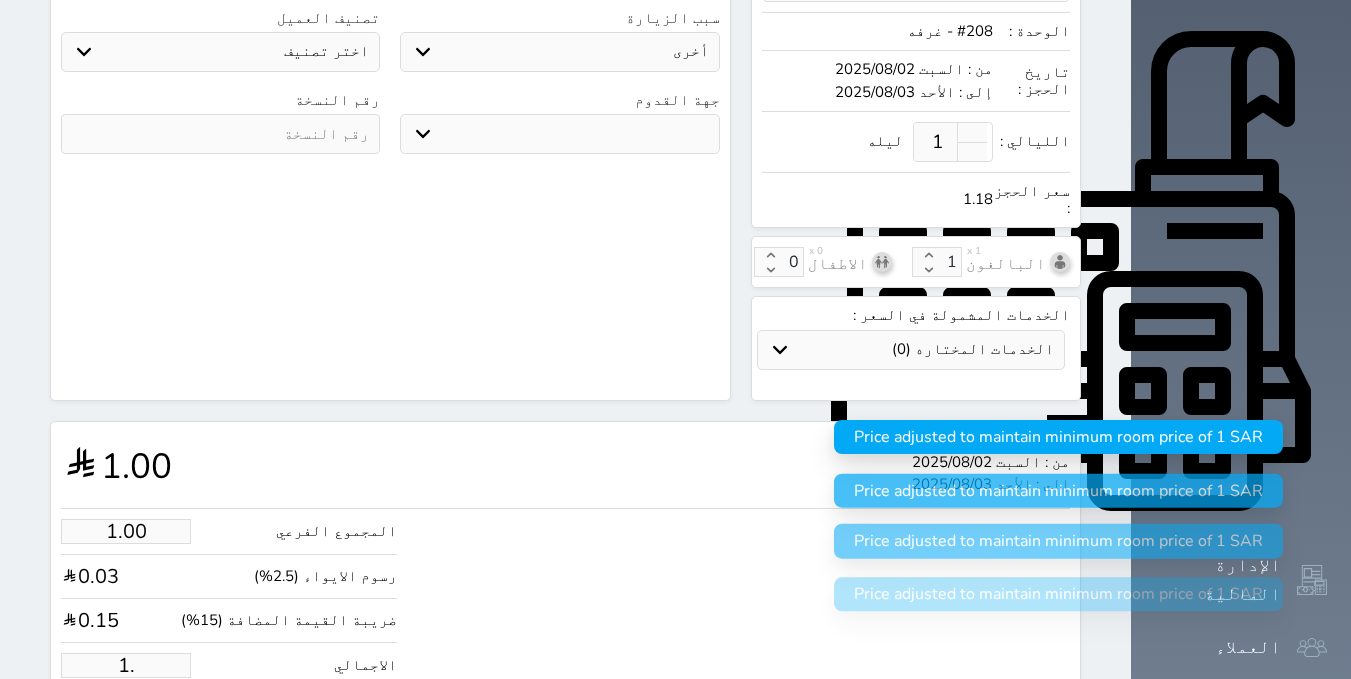 type on "1" 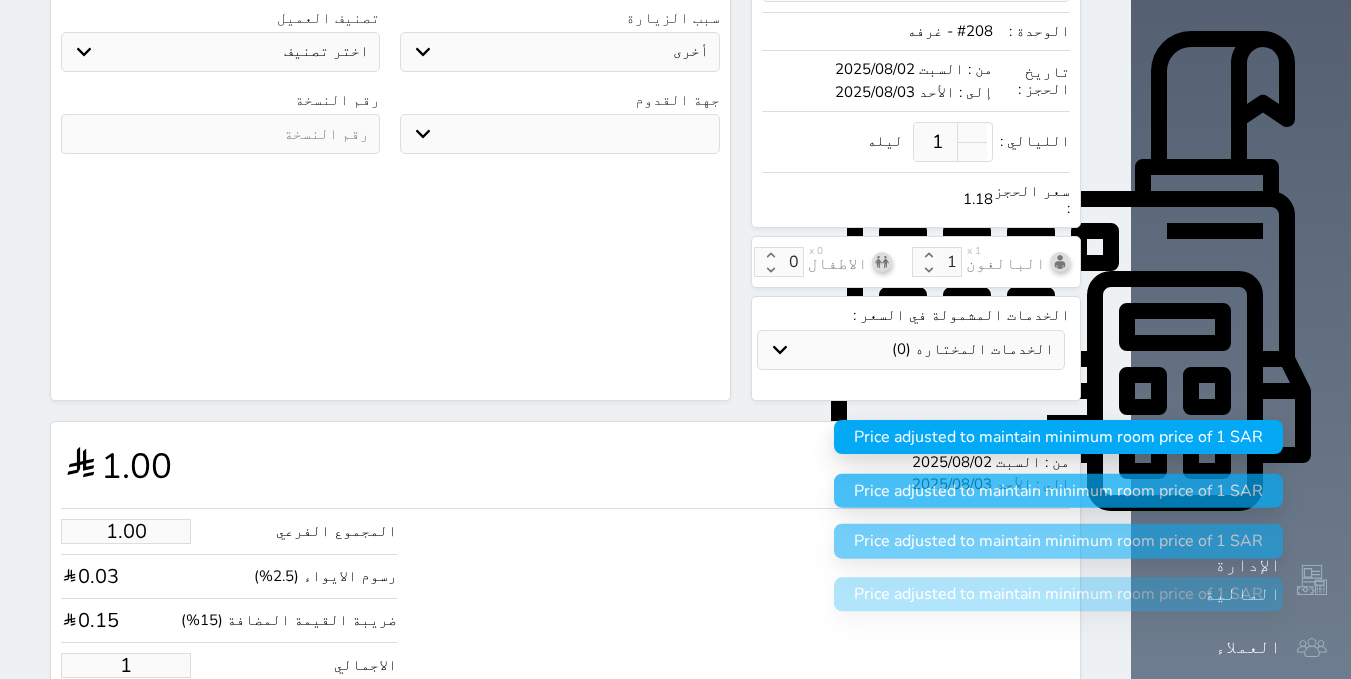 type 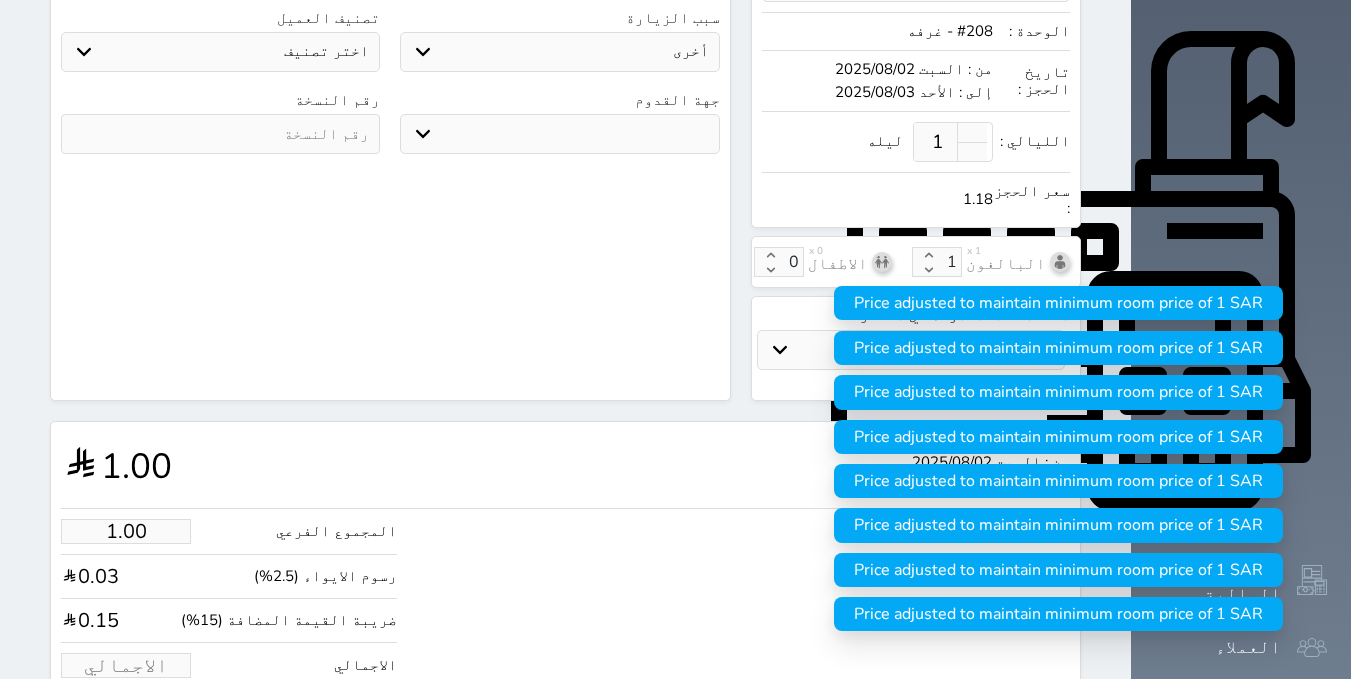 type on "1" 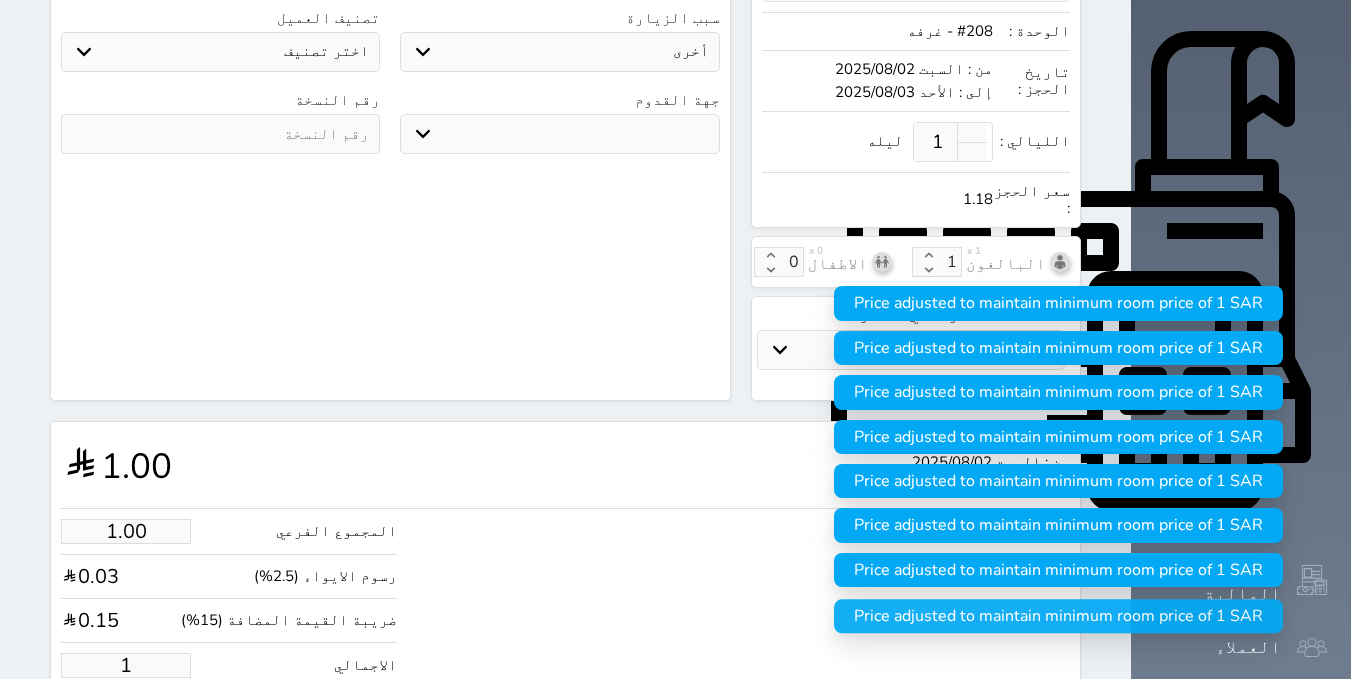 type on "12.73" 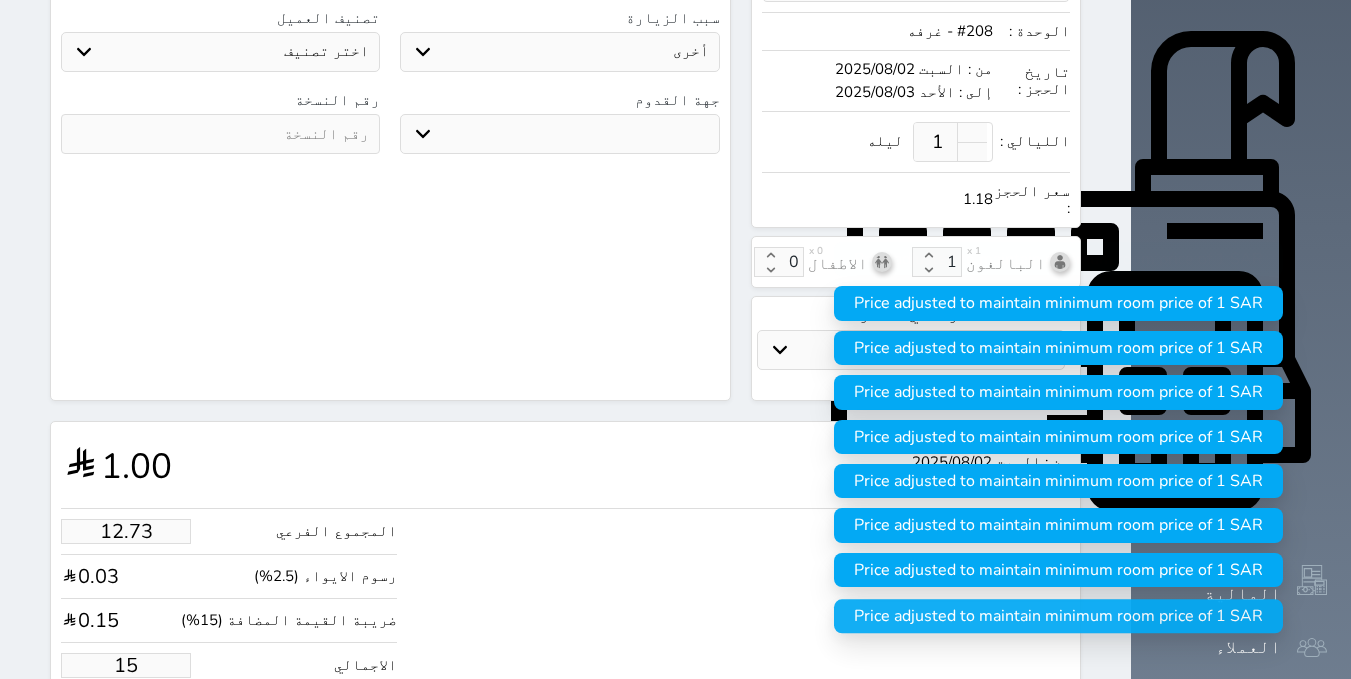 type on "127.25" 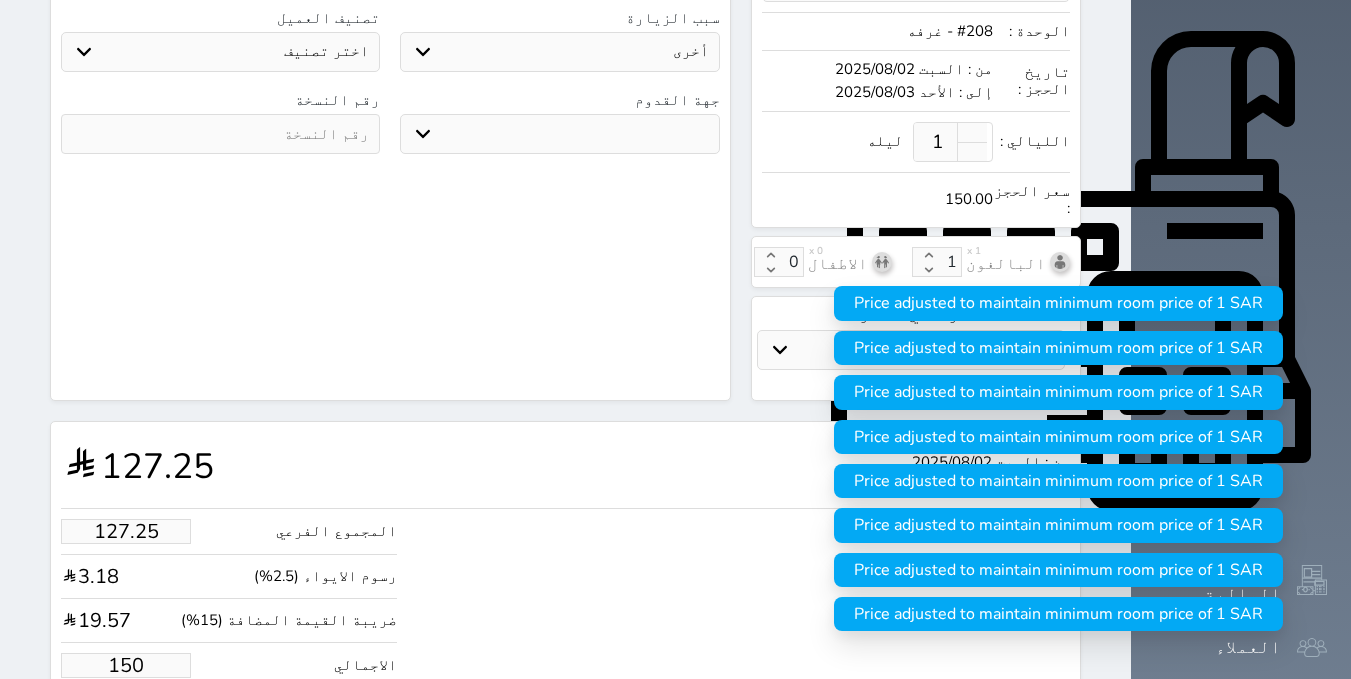 type on "150.00" 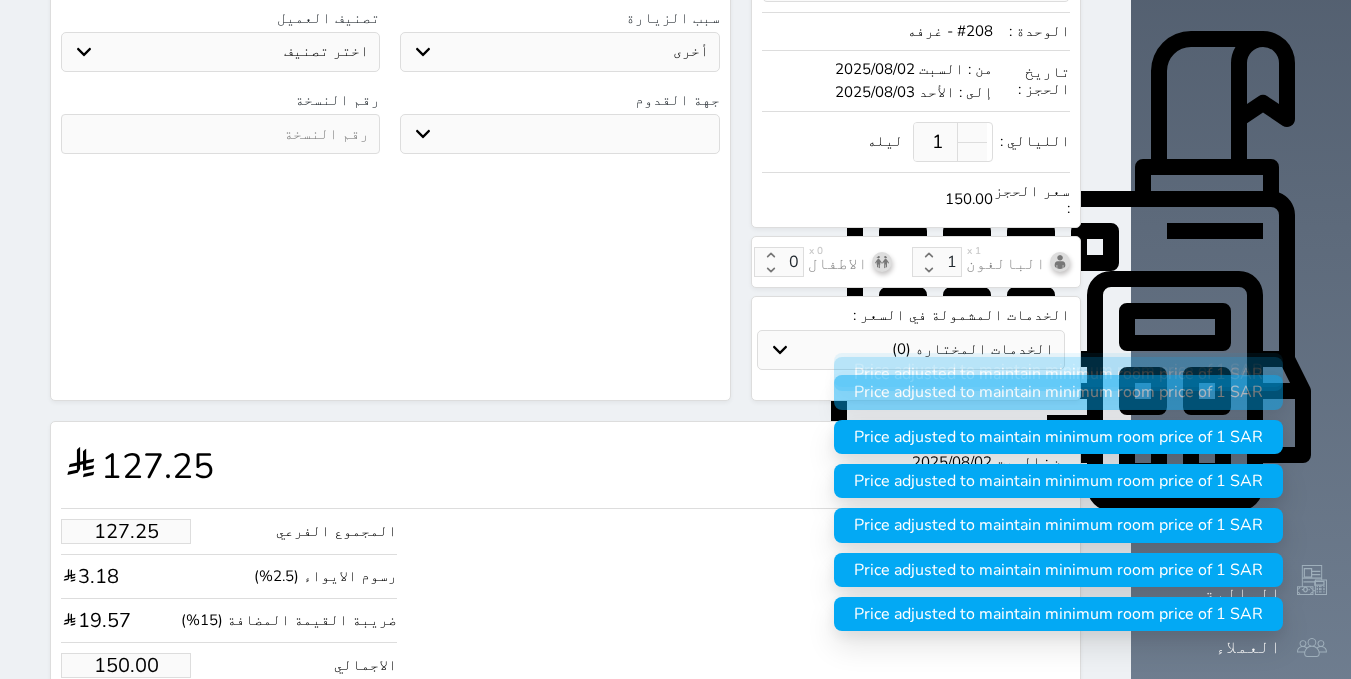 click on "حجز" at bounding box center [149, 726] 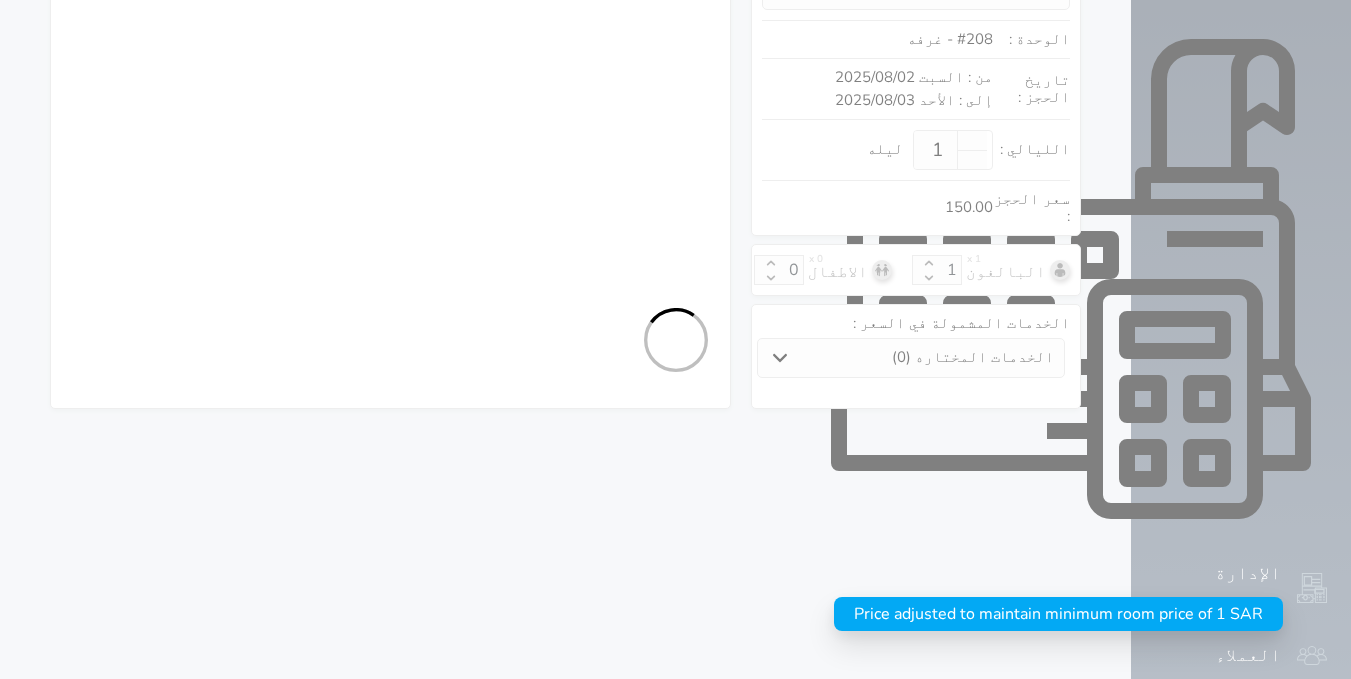 select on "4" 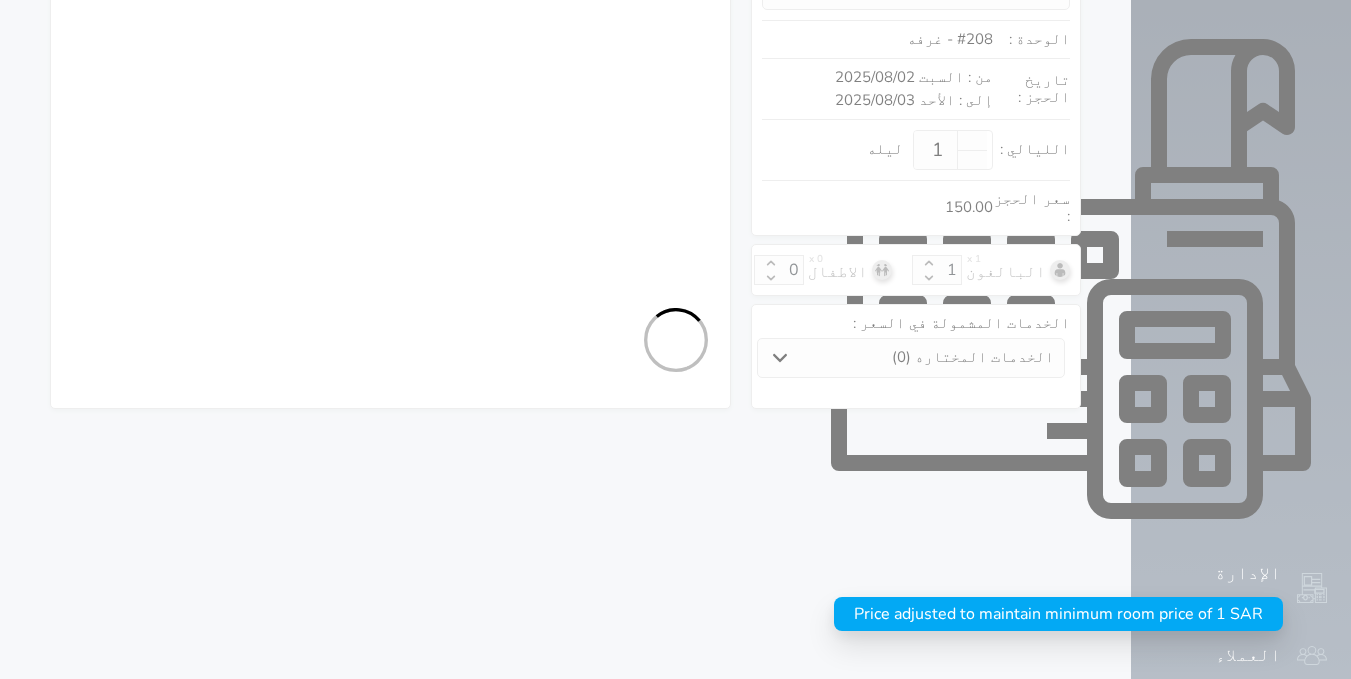 select on "207" 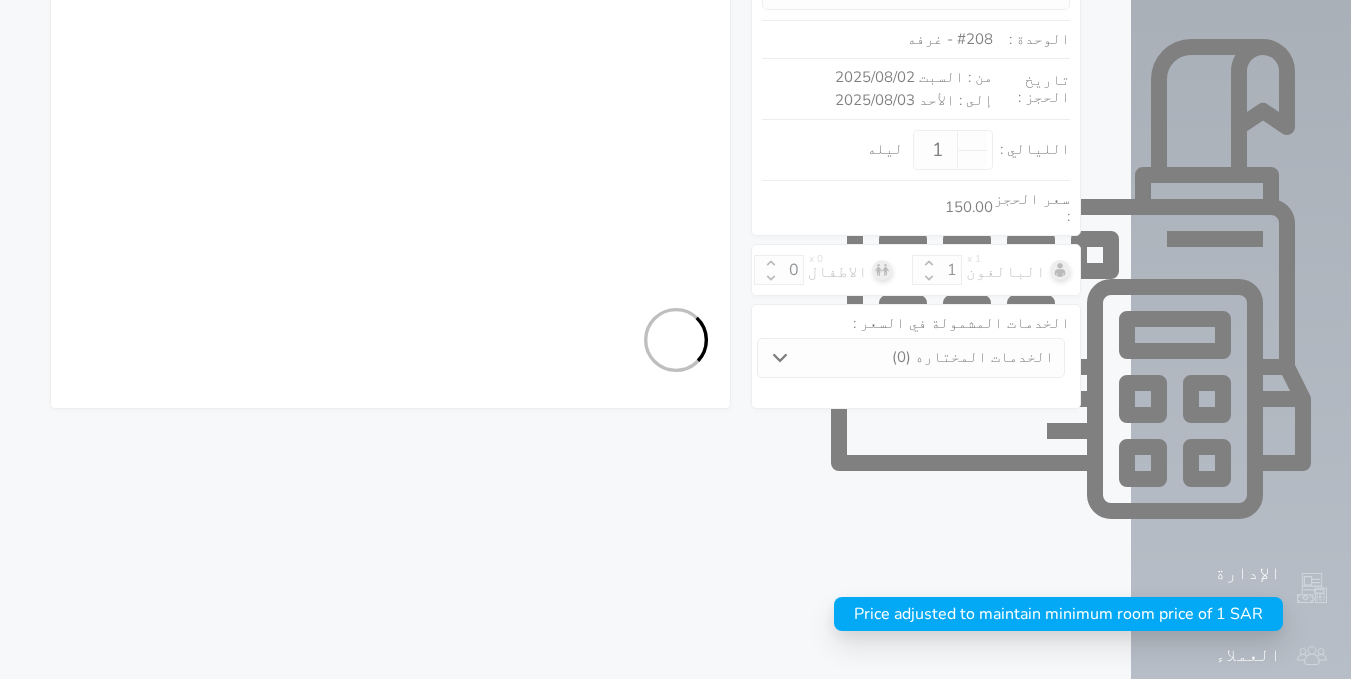 select on "4" 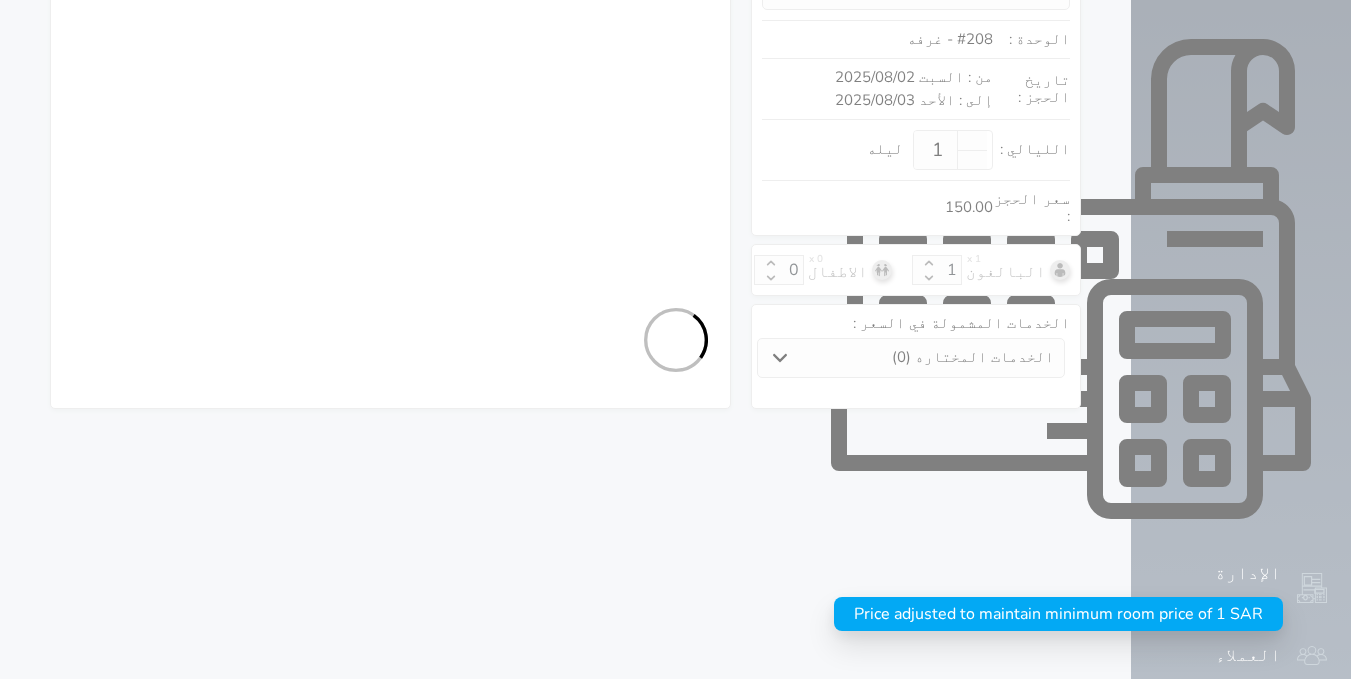 select on "7" 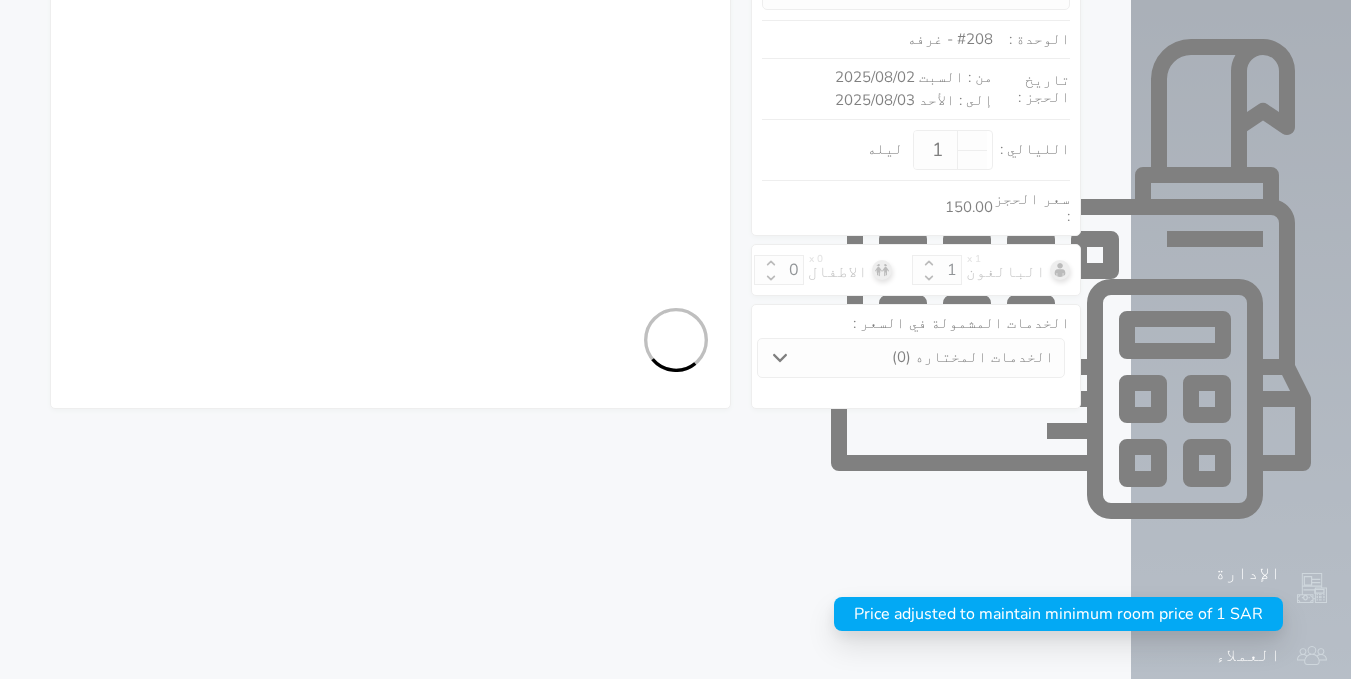 select 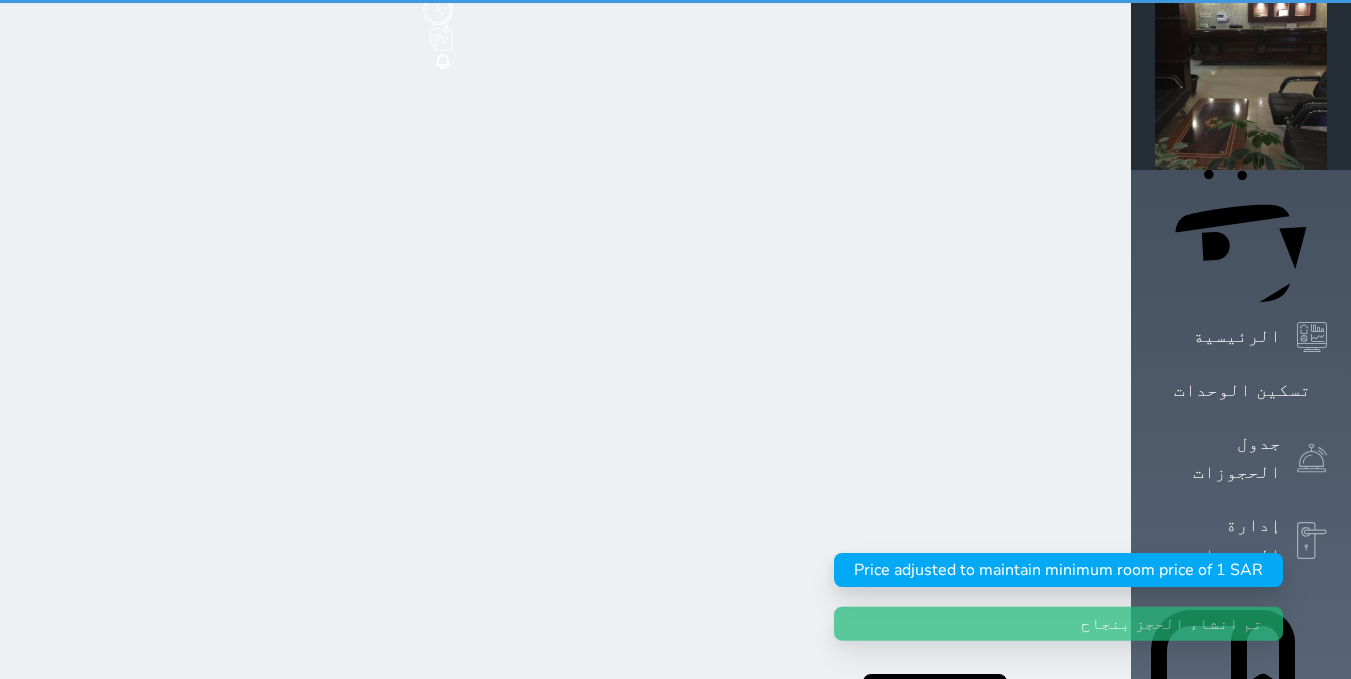 scroll, scrollTop: 0, scrollLeft: 0, axis: both 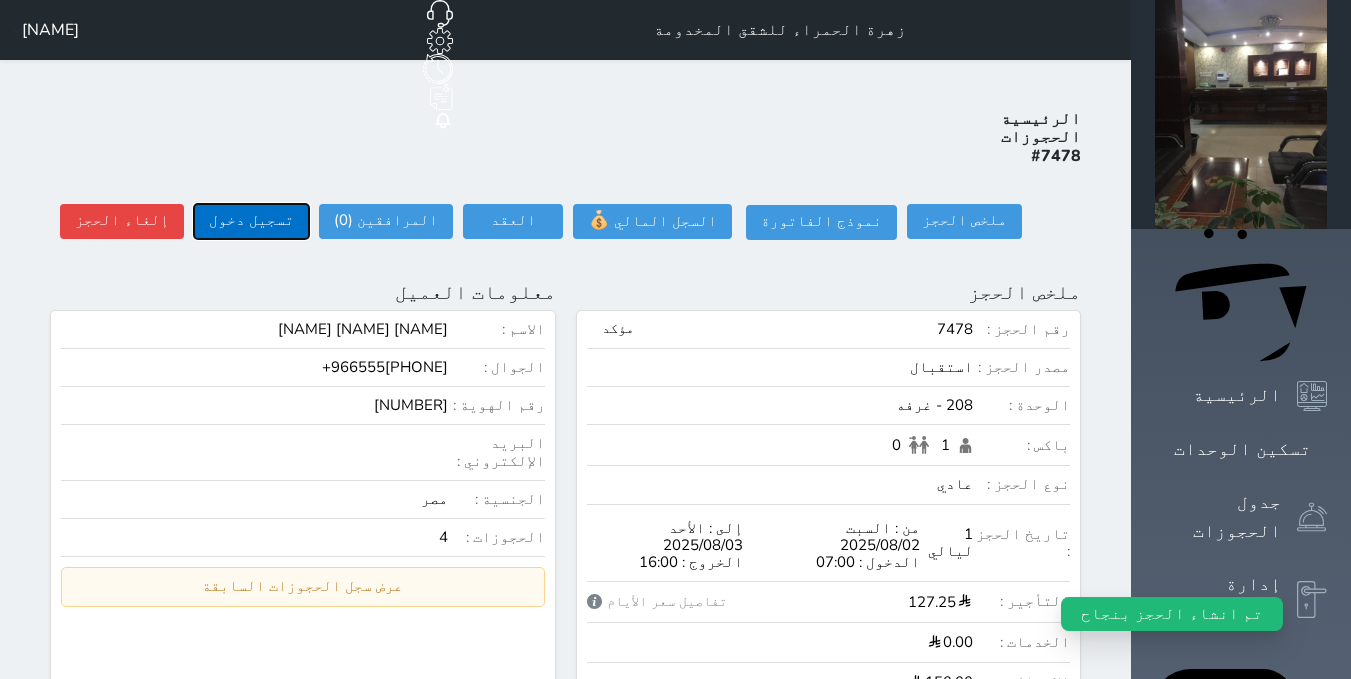 click on "تسجيل دخول" at bounding box center [251, 221] 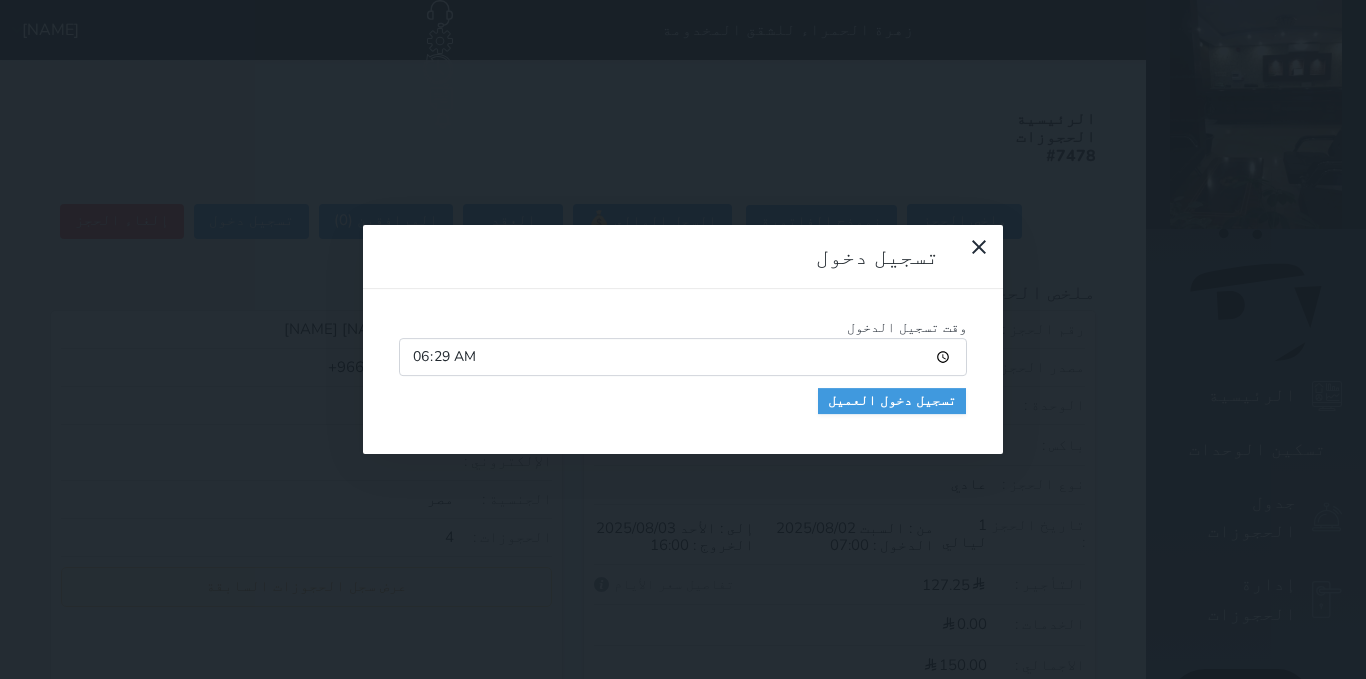click on "06:29" at bounding box center [683, 357] 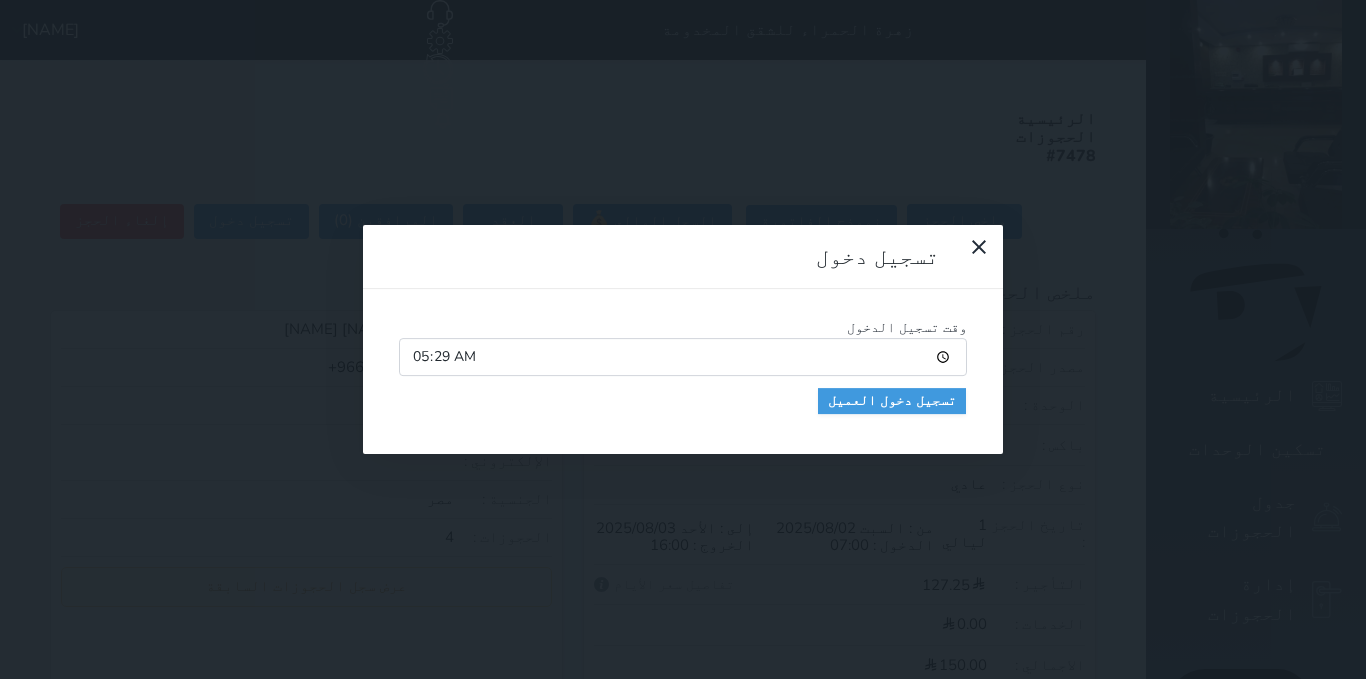 type on "05:00" 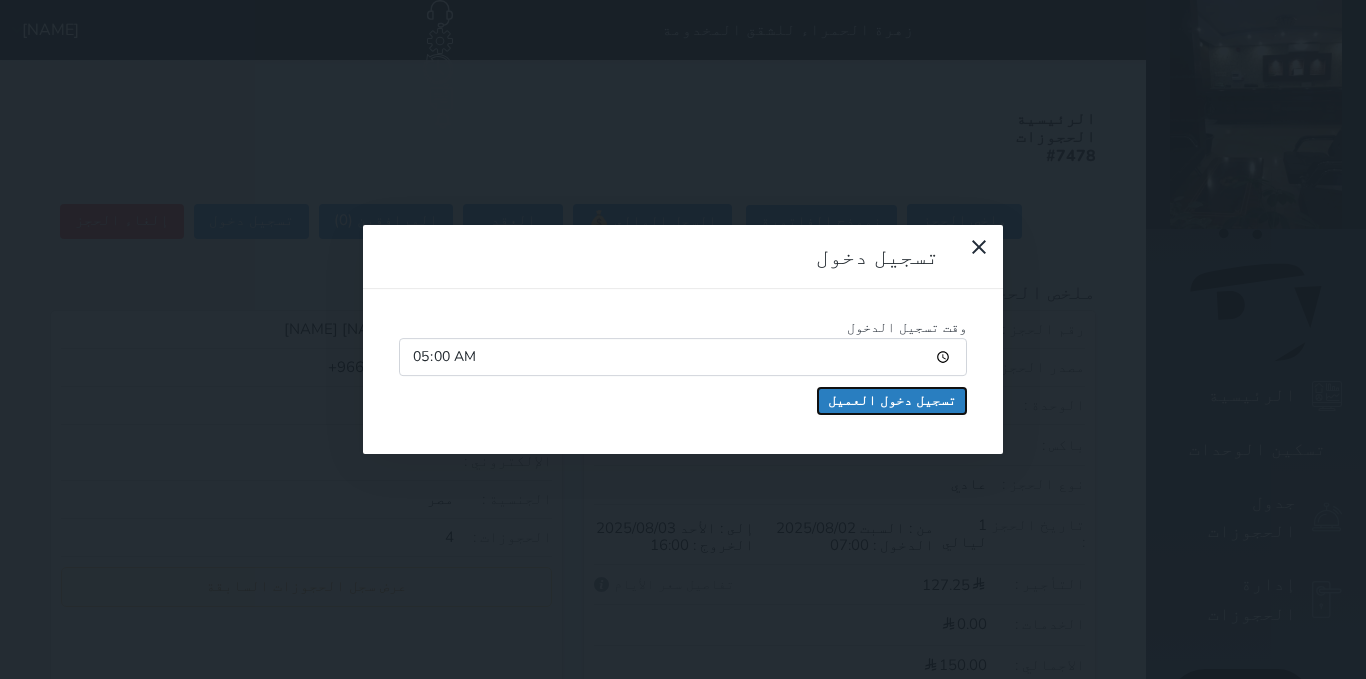 click on "تسجيل دخول العميل" at bounding box center (892, 401) 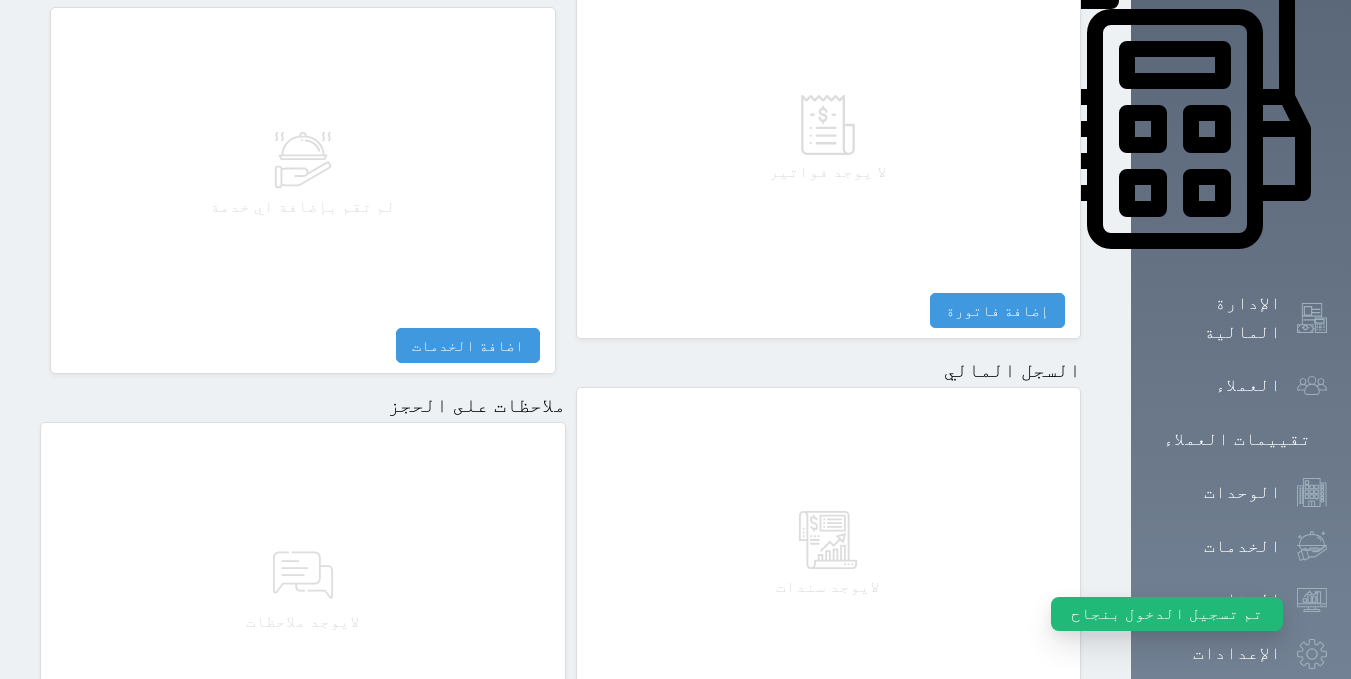 scroll, scrollTop: 1102, scrollLeft: 0, axis: vertical 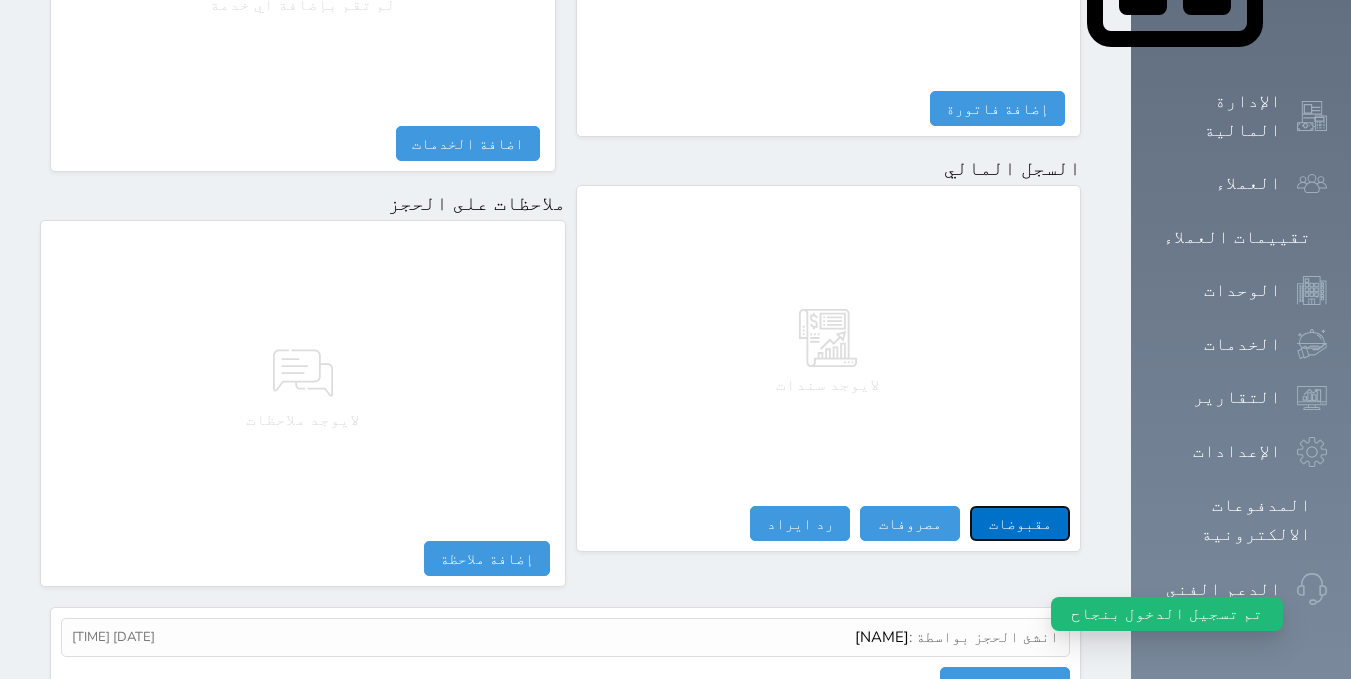 click on "مقبوضات" at bounding box center [1020, 523] 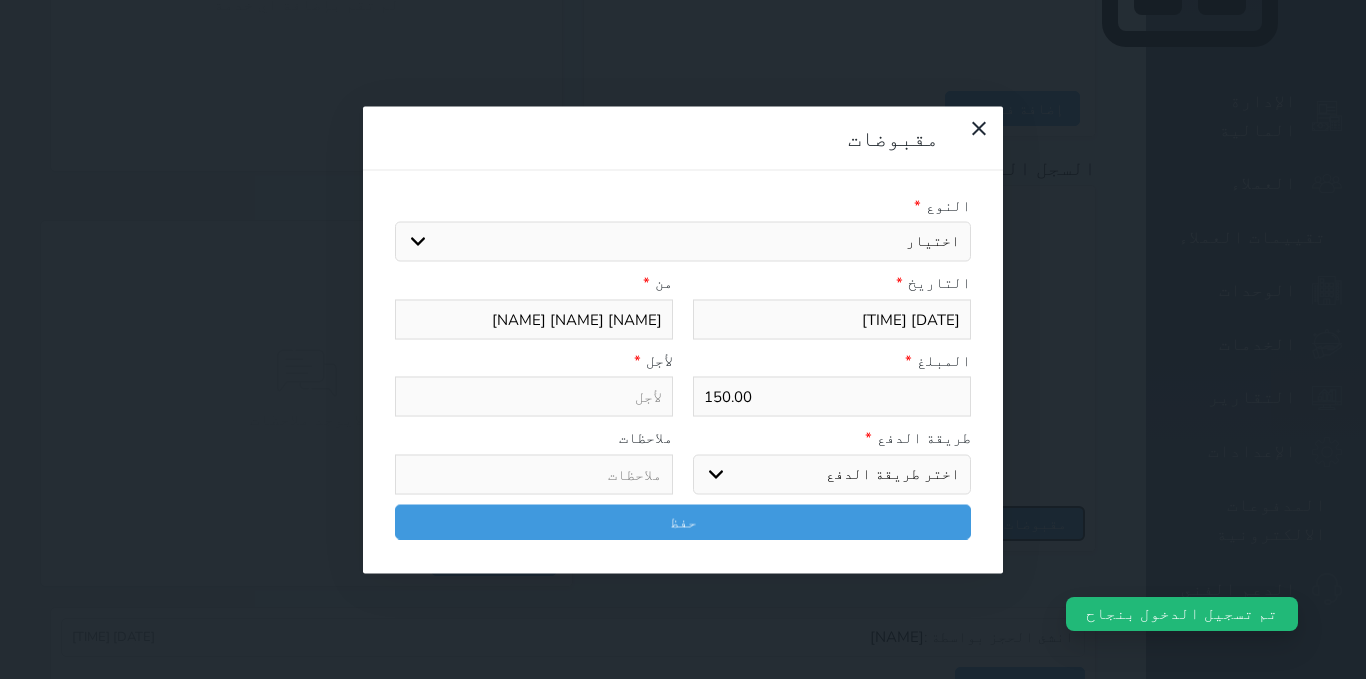 select 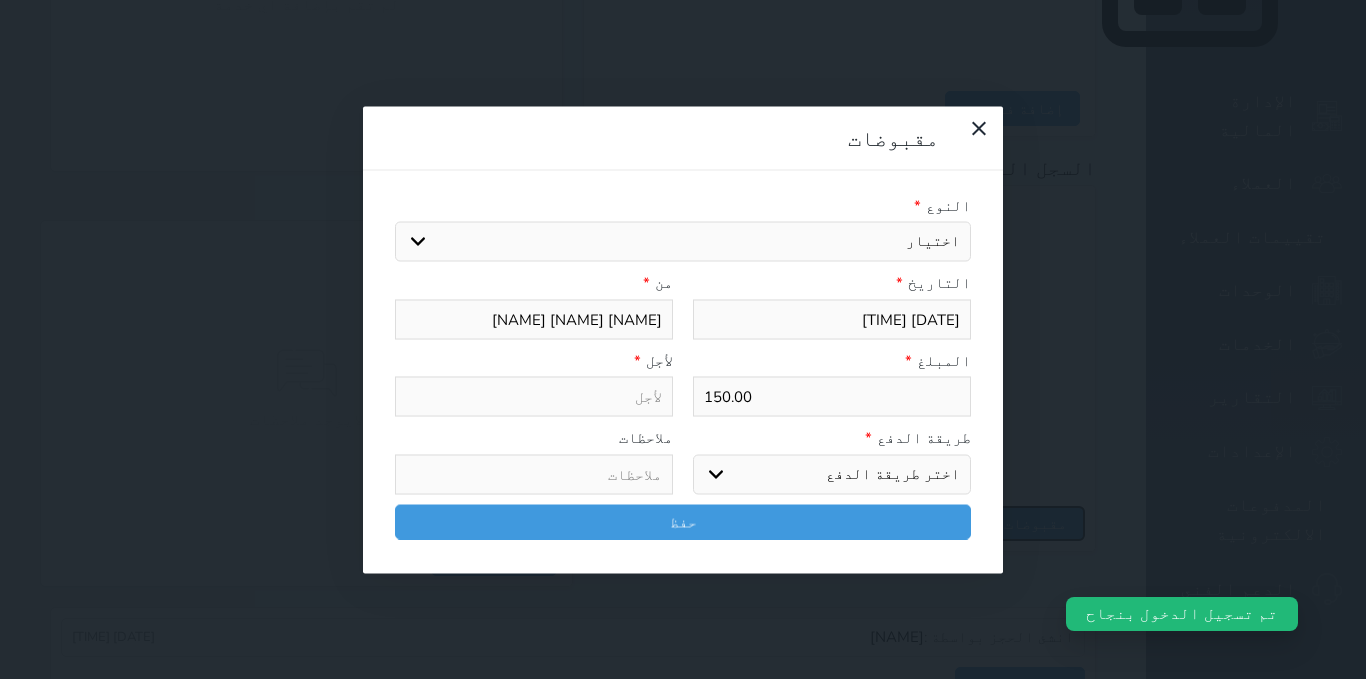 select 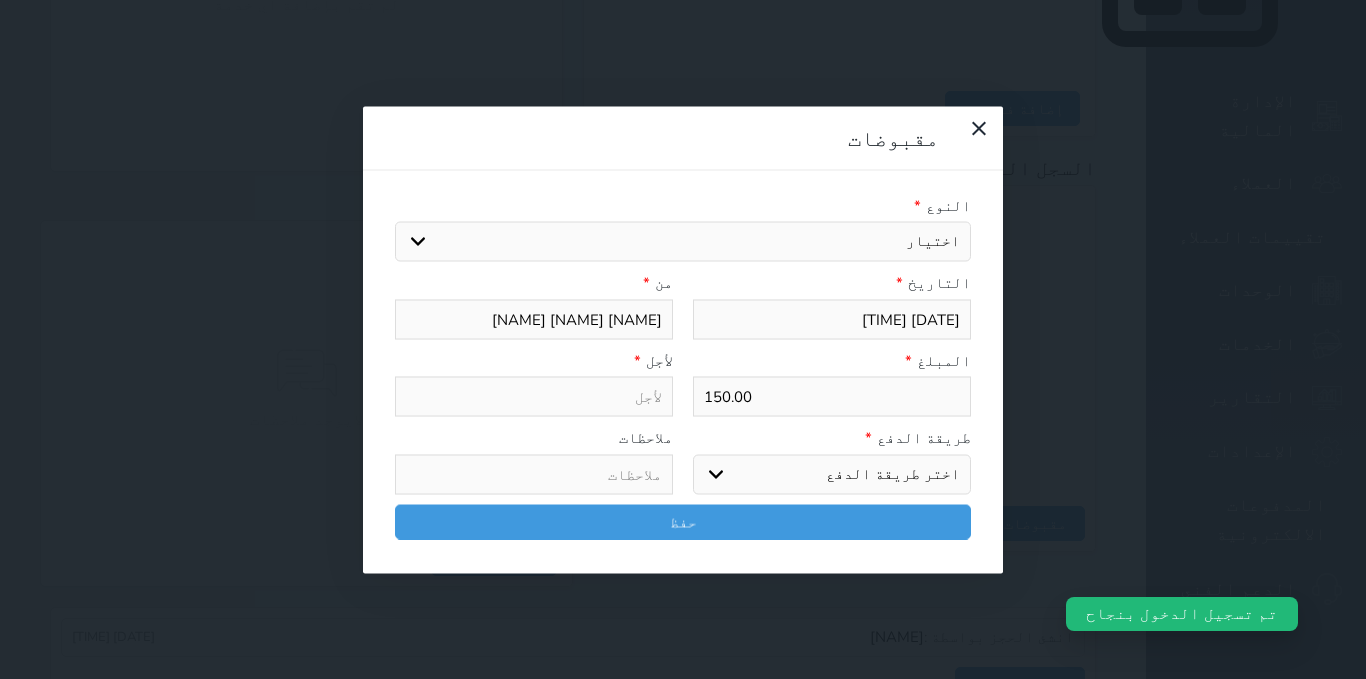 drag, startPoint x: 846, startPoint y: 150, endPoint x: 859, endPoint y: 148, distance: 13.152946 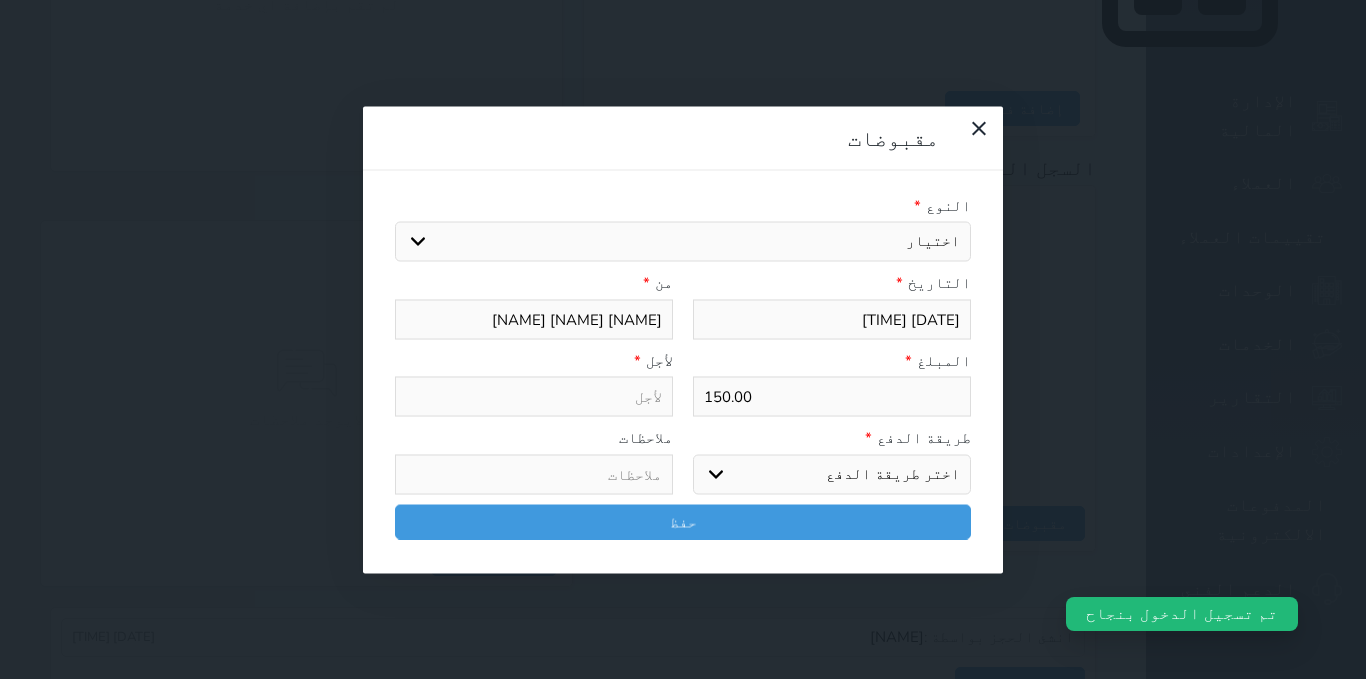 click on "اختيار   مقبوضات عامة قيمة إيجار فواتير تامين عربون لا ينطبق آخر مغسلة واي فاي - الإنترنت مواقف السيارات طعام الأغذية والمشروبات مشروبات المشروبات الباردة المشروبات الساخنة الإفطار غداء عشاء مخبز و كعك حمام سباحة الصالة الرياضية سبا و خدمات الجمال اختيار وإسقاط (خدمات النقل) ميني بار كابل - تلفزيون سرير إضافي تصفيف الشعر التسوق خدمات الجولات السياحية المنظمة خدمات الدليل السياحي" at bounding box center [683, 242] 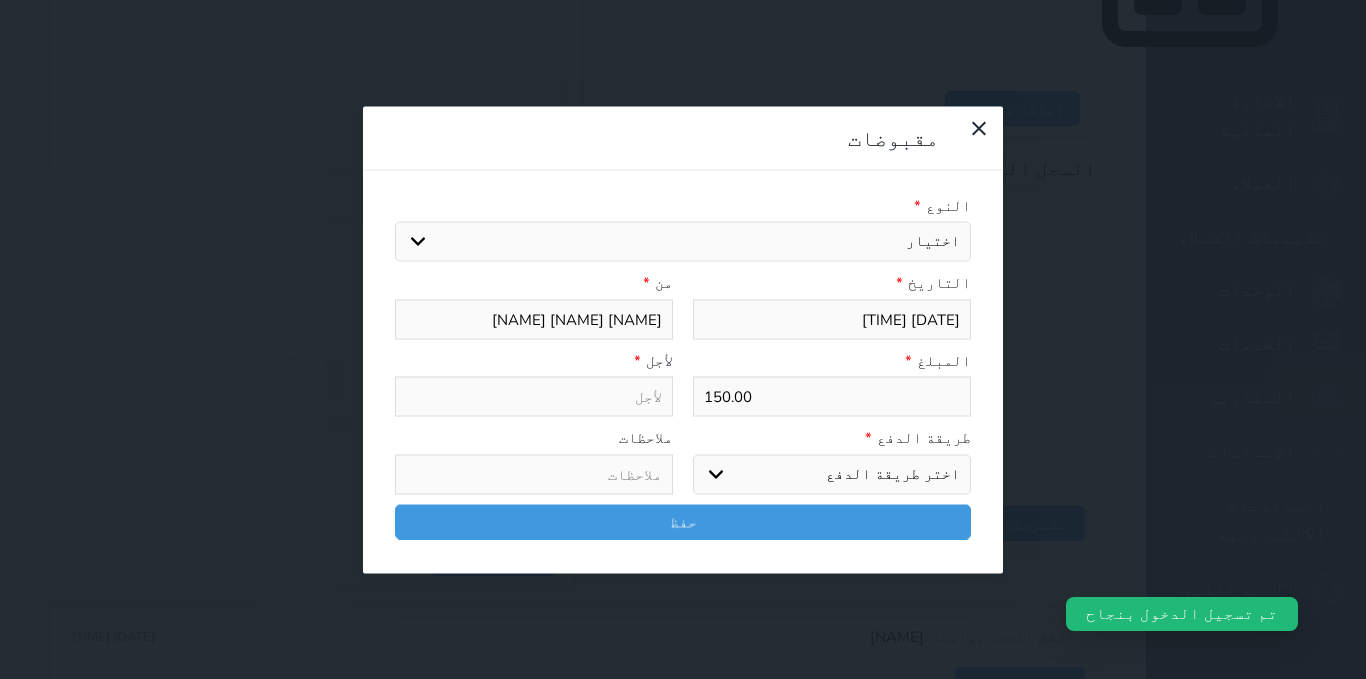 click on "اختيار   مقبوضات عامة قيمة إيجار فواتير تامين عربون لا ينطبق آخر مغسلة واي فاي - الإنترنت مواقف السيارات طعام الأغذية والمشروبات مشروبات المشروبات الباردة المشروبات الساخنة الإفطار غداء عشاء مخبز و كعك حمام سباحة الصالة الرياضية سبا و خدمات الجمال اختيار وإسقاط (خدمات النقل) ميني بار كابل - تلفزيون سرير إضافي تصفيف الشعر التسوق خدمات الجولات السياحية المنظمة خدمات الدليل السياحي" at bounding box center (683, 242) 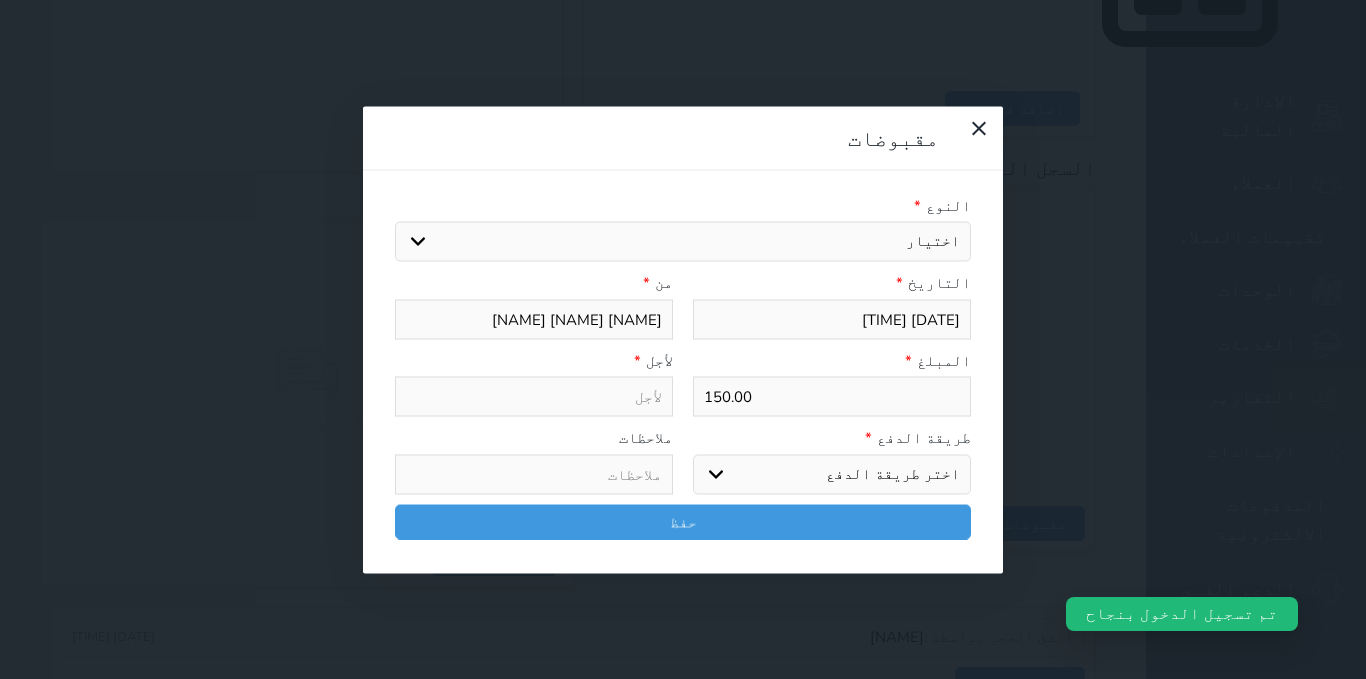 select 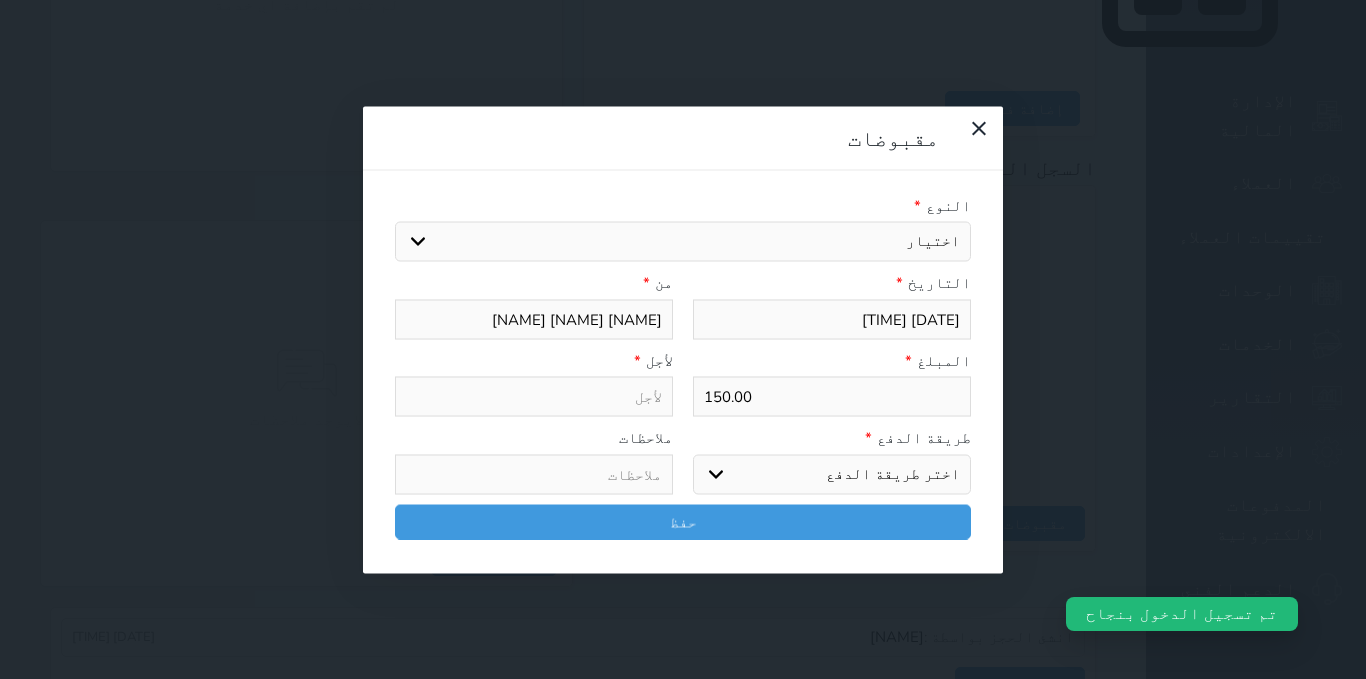 type on "قيمة إيجار - الوحدة - 208" 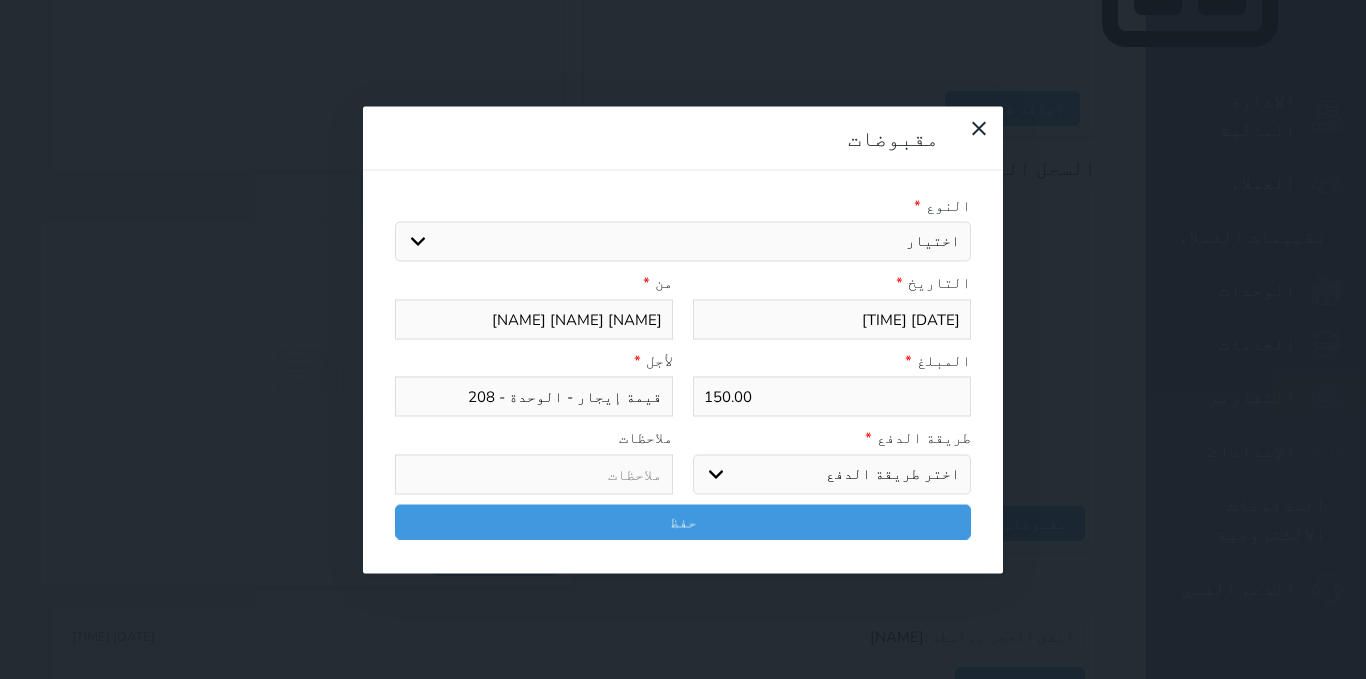 click on "اختر طريقة الدفع   دفع نقدى   تحويل بنكى   مدى   بطاقة ائتمان   آجل" at bounding box center (832, 474) 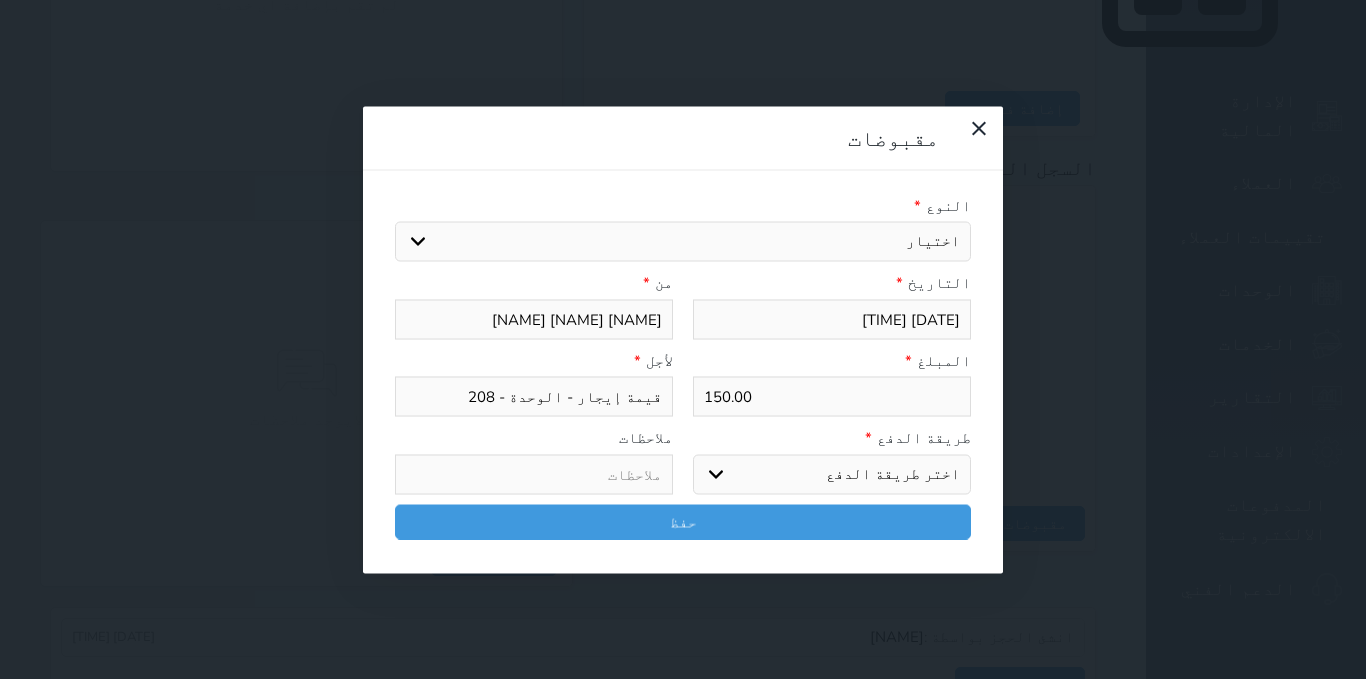 select on "cash" 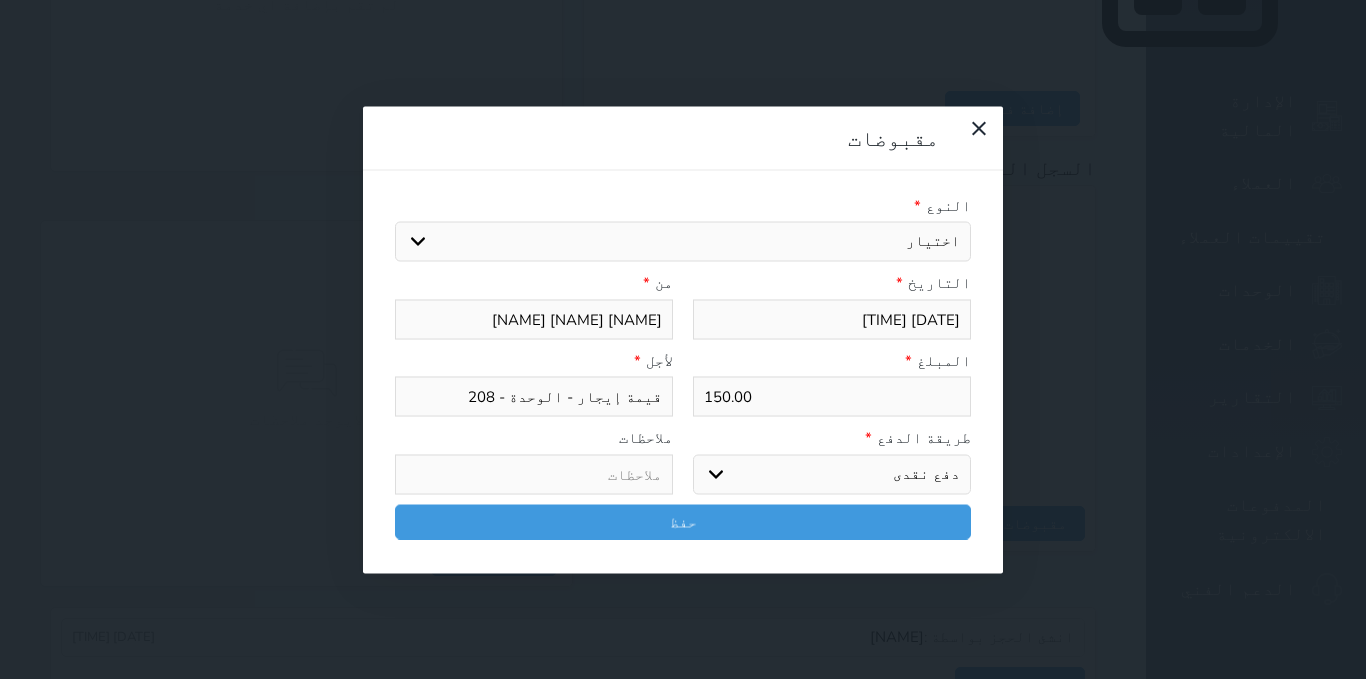 click on "اختر طريقة الدفع   دفع نقدى   تحويل بنكى   مدى   بطاقة ائتمان   آجل" at bounding box center [832, 474] 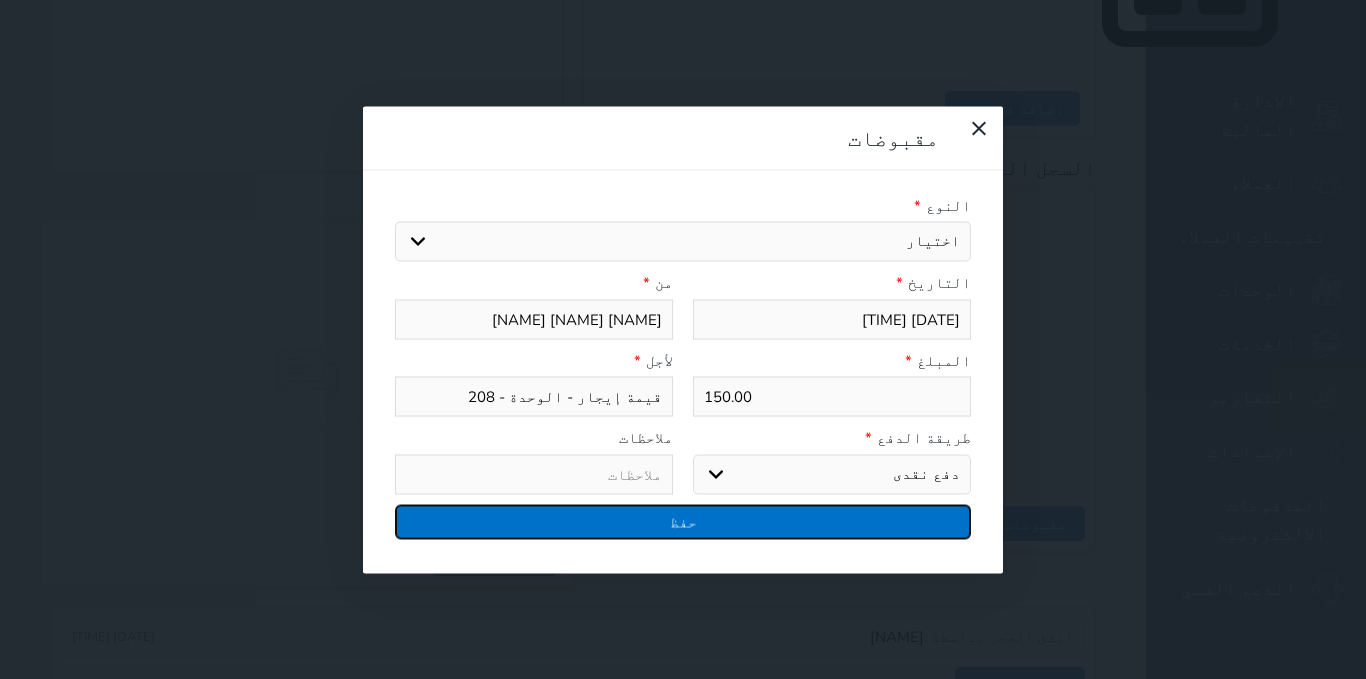 click on "حفظ" at bounding box center [683, 521] 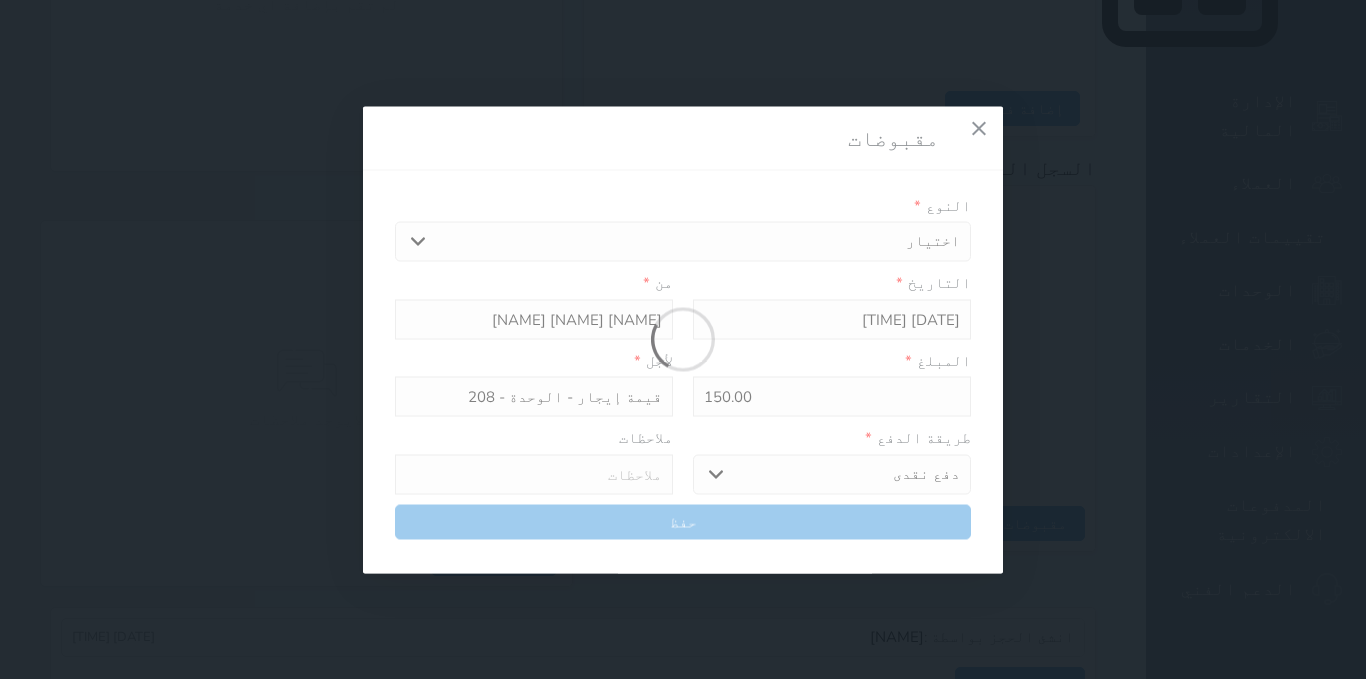 select 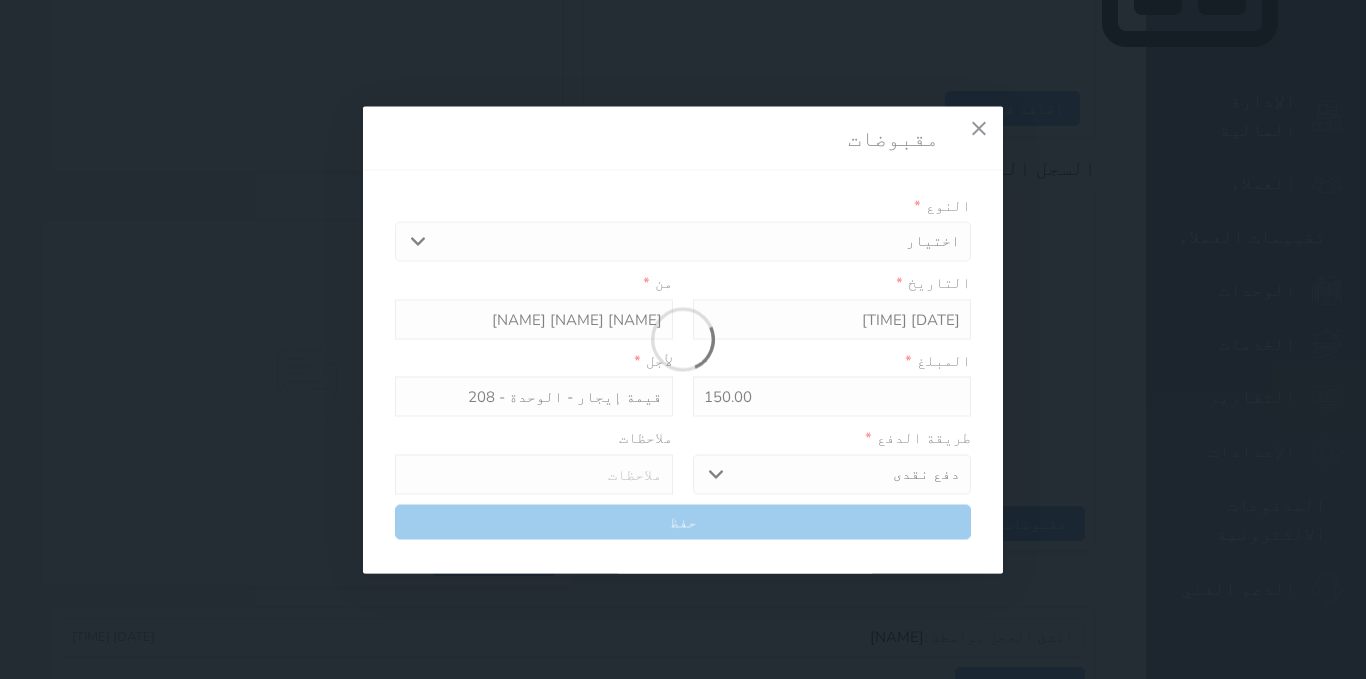type 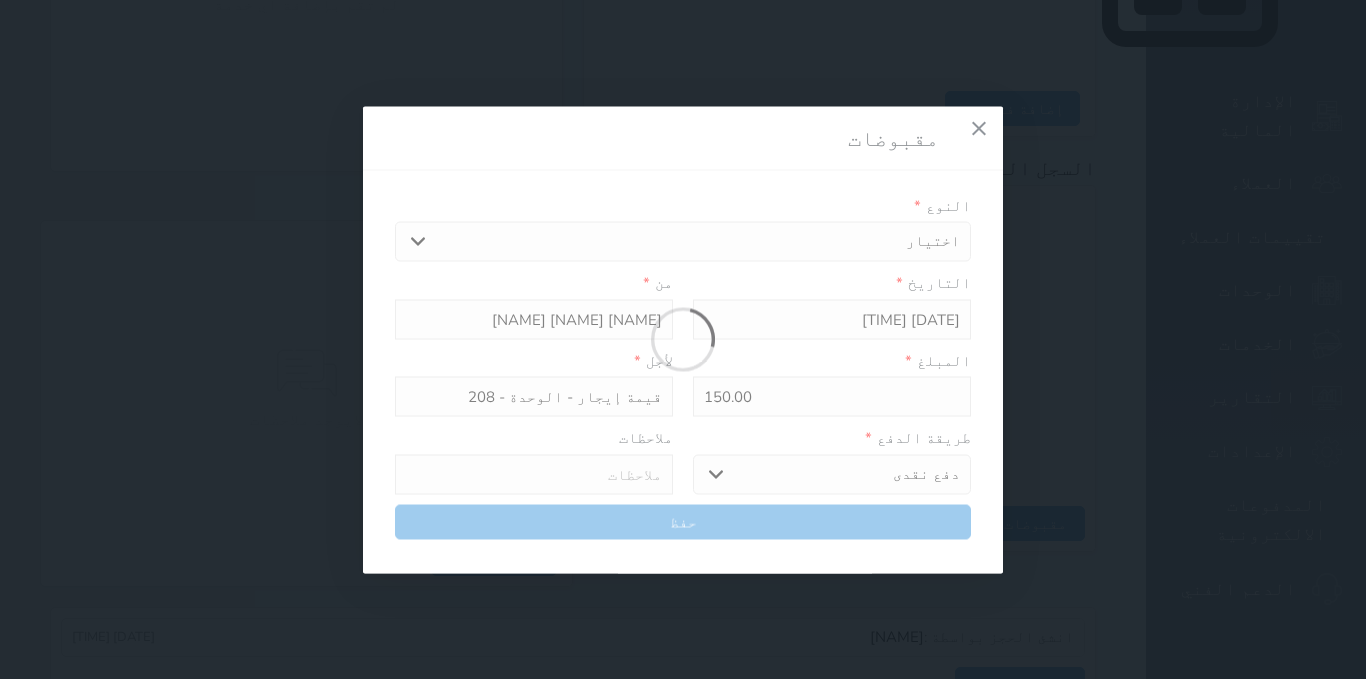 type on "0" 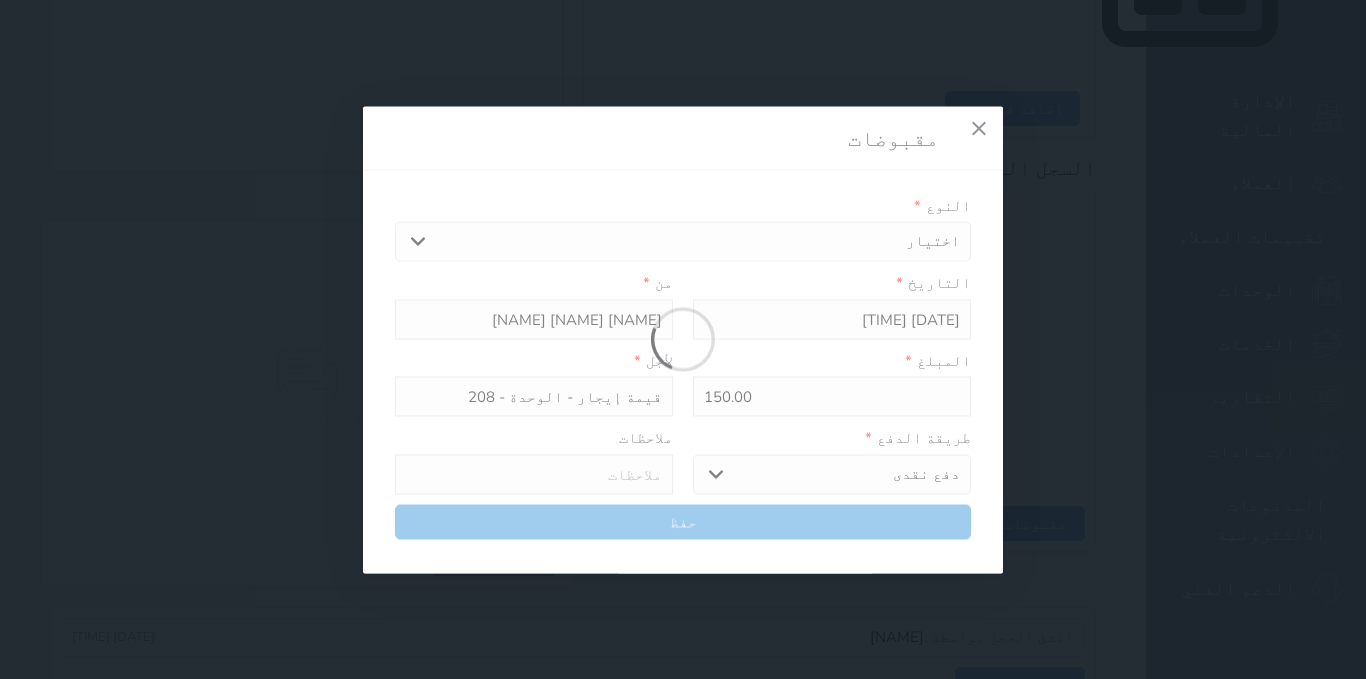 select 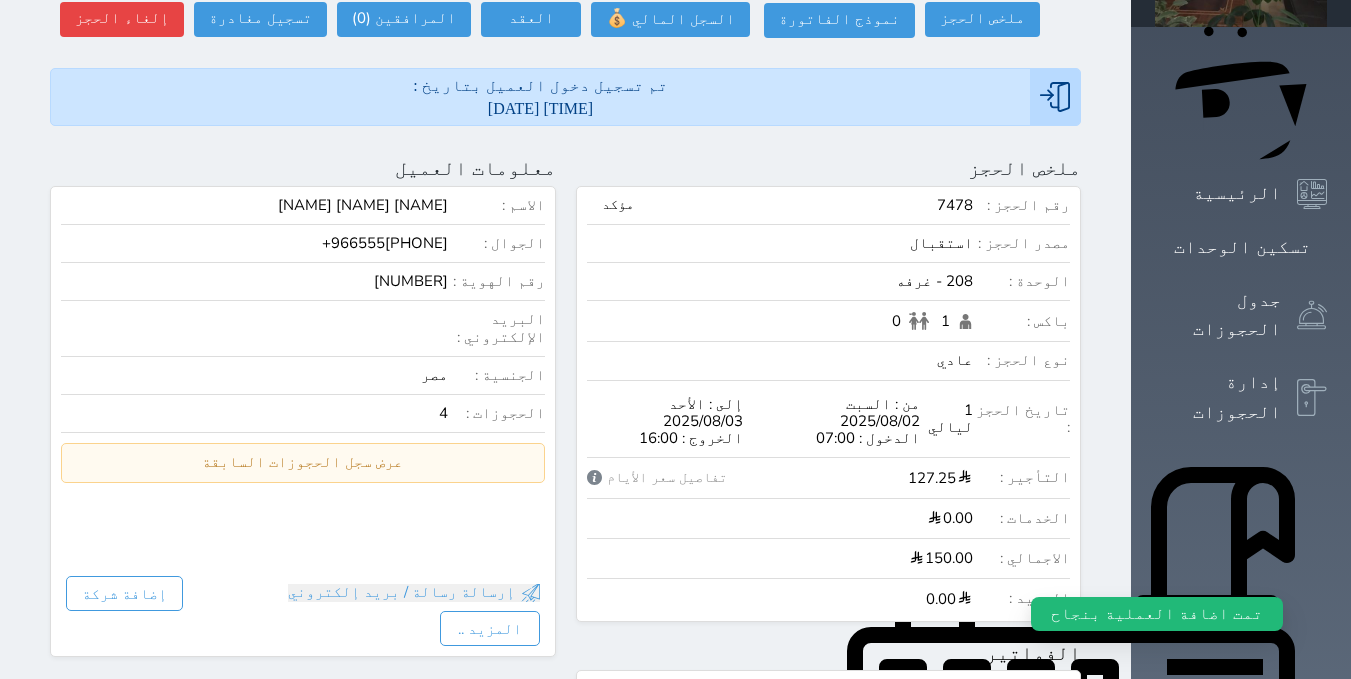 scroll, scrollTop: 0, scrollLeft: 0, axis: both 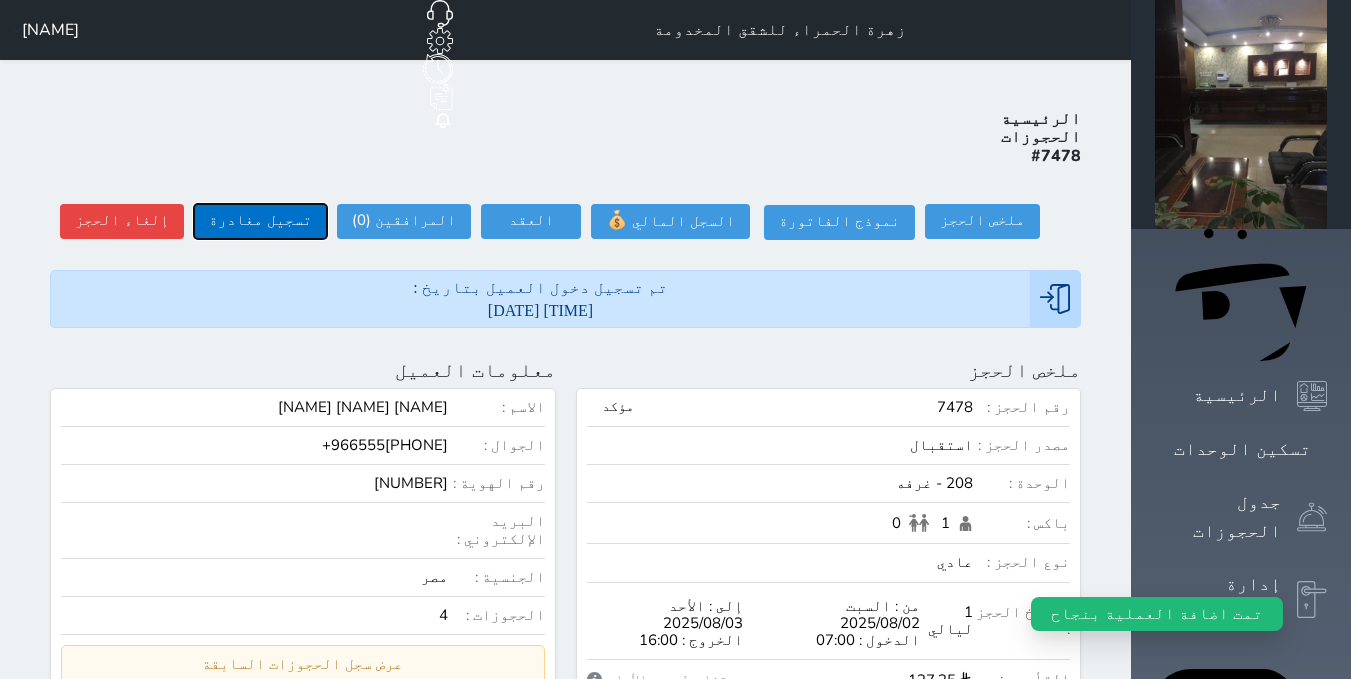 click on "تسجيل مغادرة" at bounding box center [260, 221] 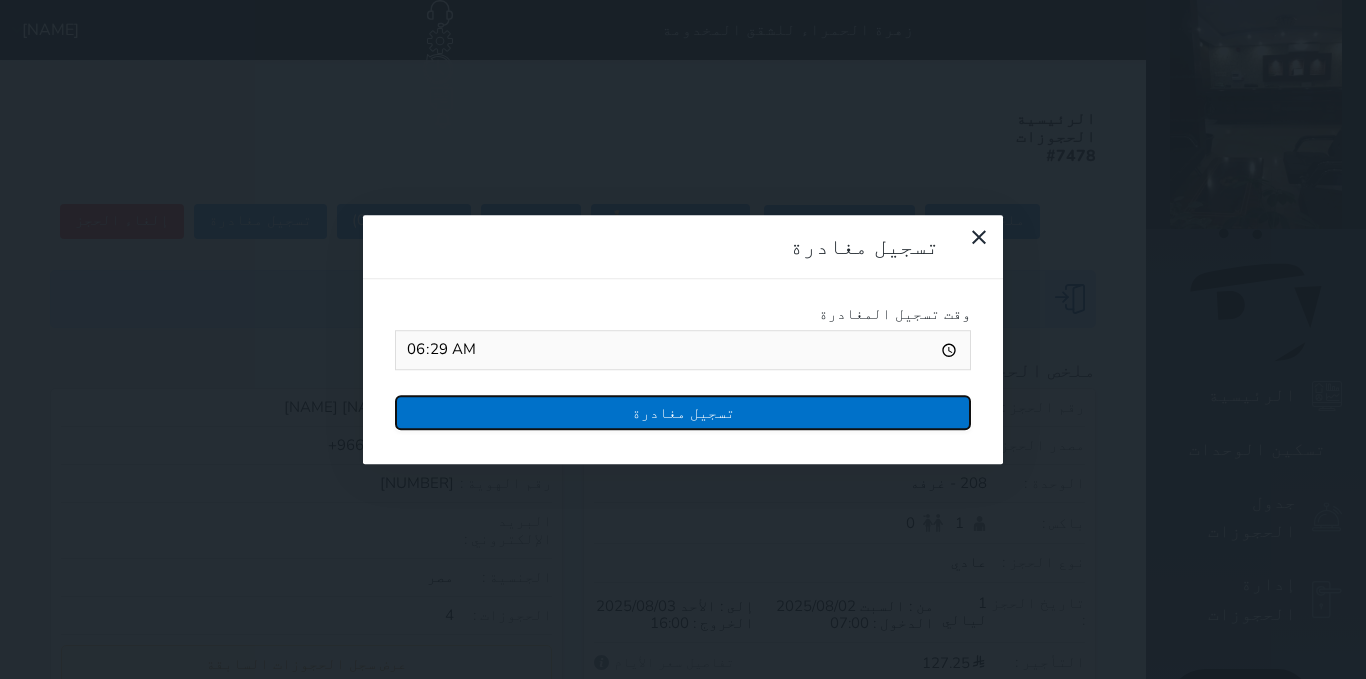 click on "تسجيل مغادرة" at bounding box center (683, 412) 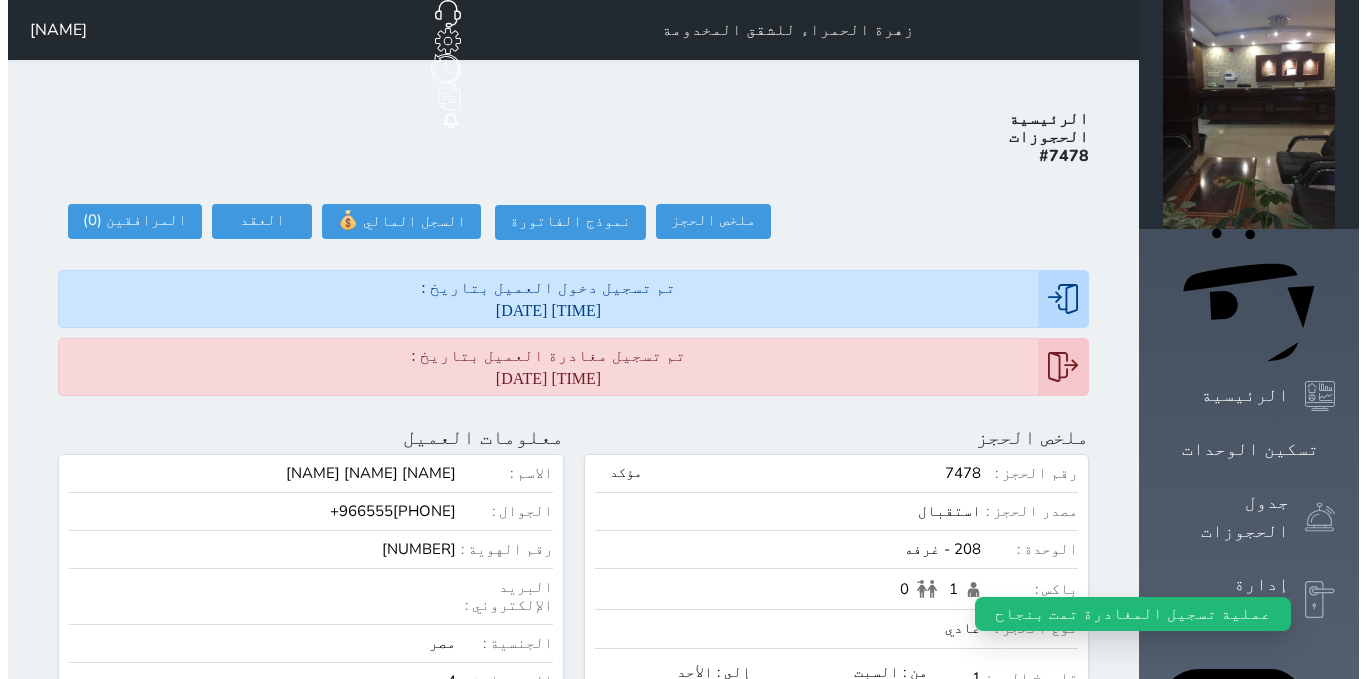 scroll, scrollTop: 600, scrollLeft: 0, axis: vertical 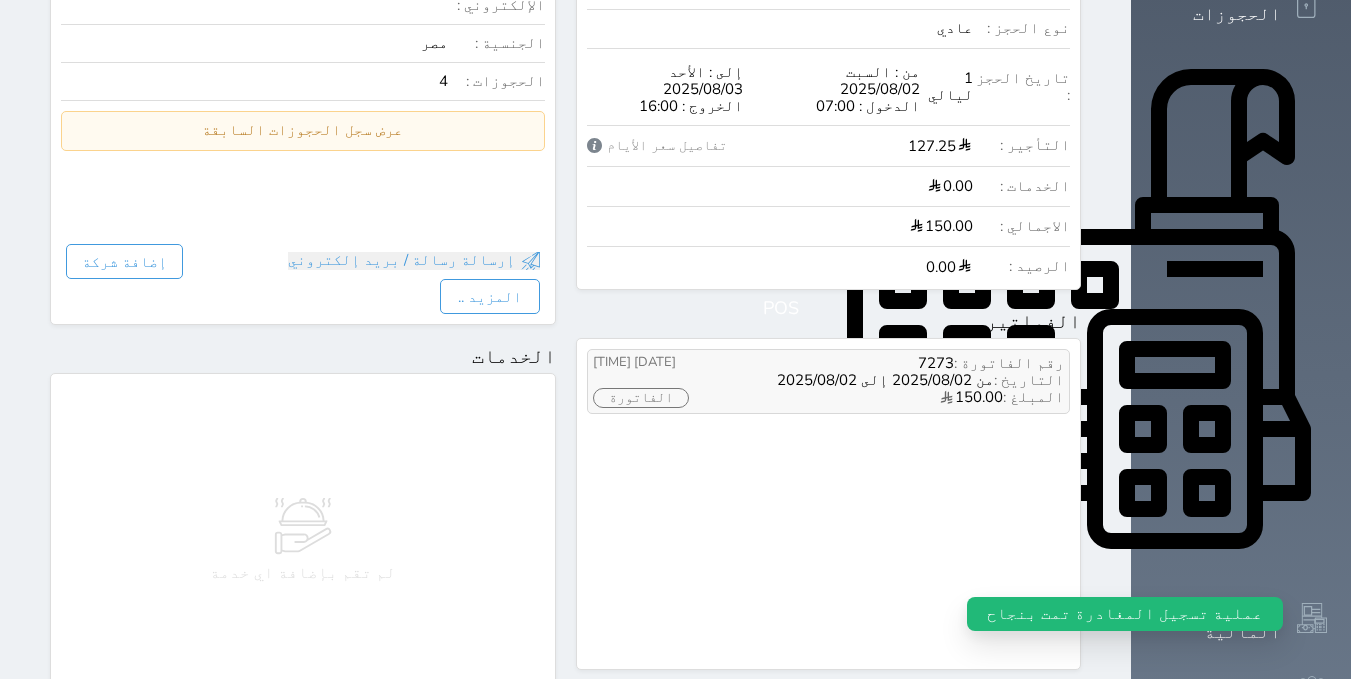 click on "الفاتورة" at bounding box center (641, 398) 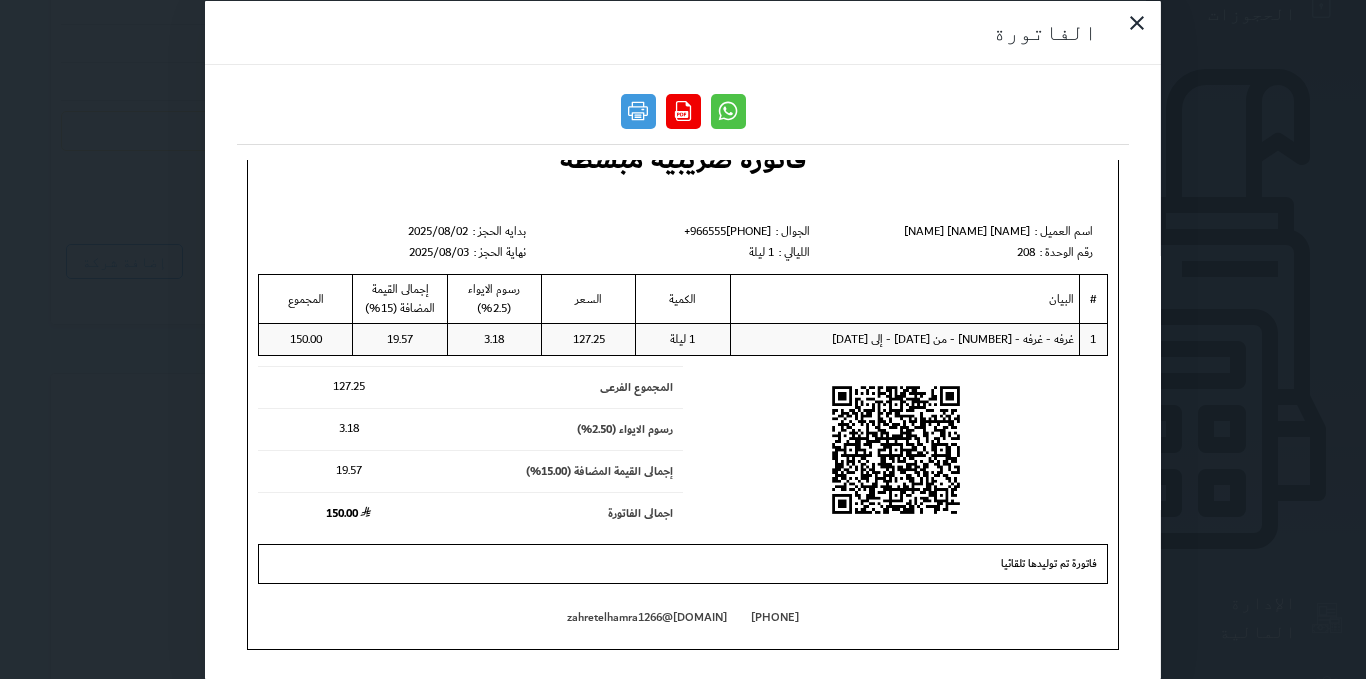 scroll, scrollTop: 0, scrollLeft: 0, axis: both 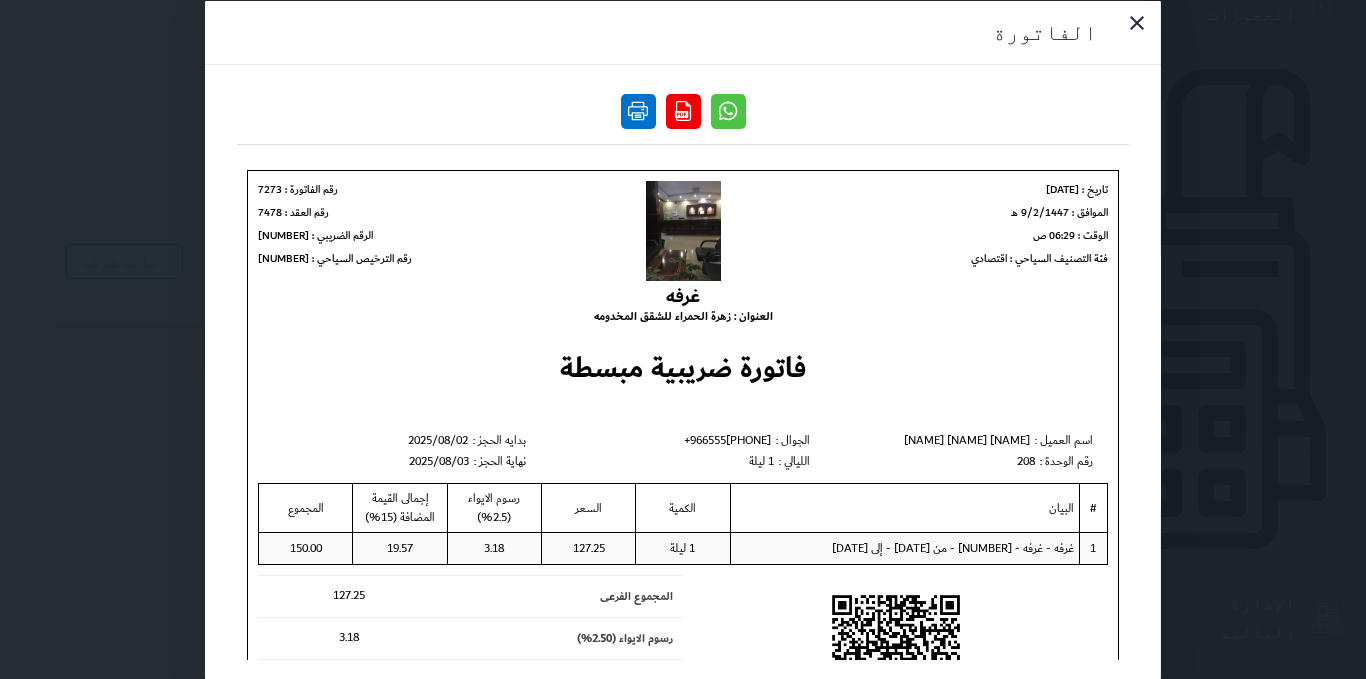 click at bounding box center [638, 110] 